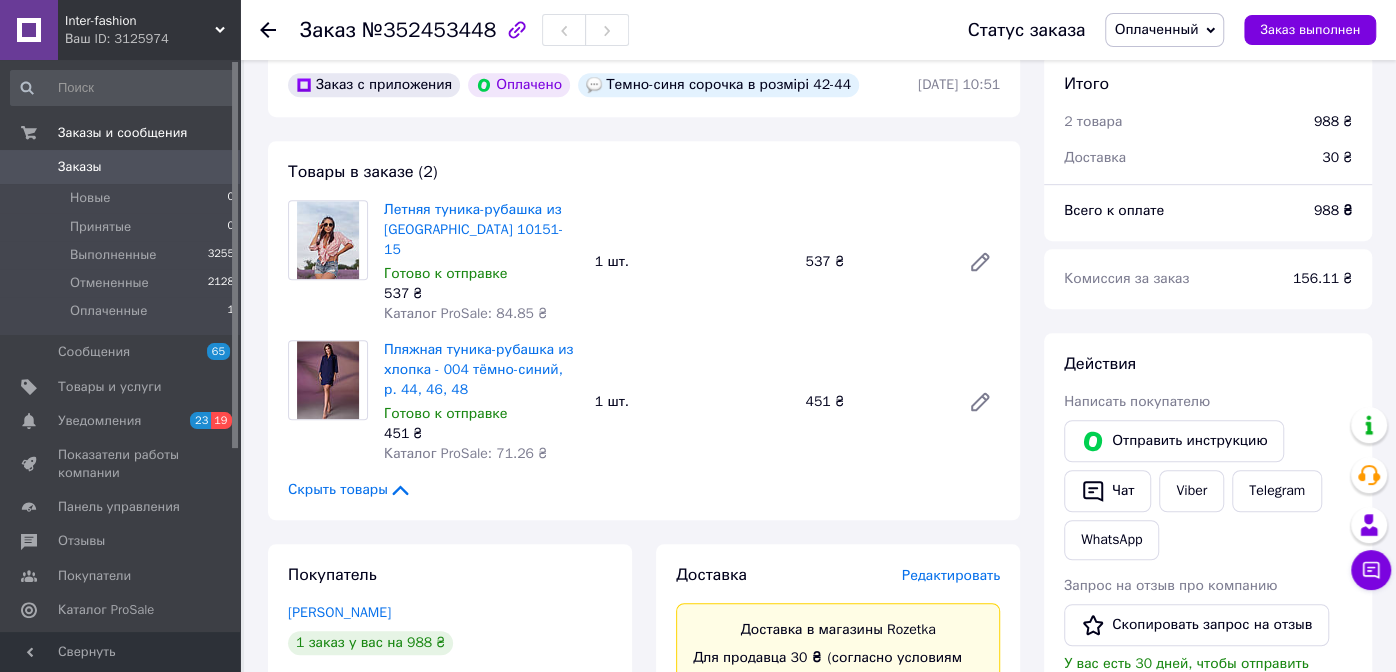 scroll, scrollTop: 599, scrollLeft: 0, axis: vertical 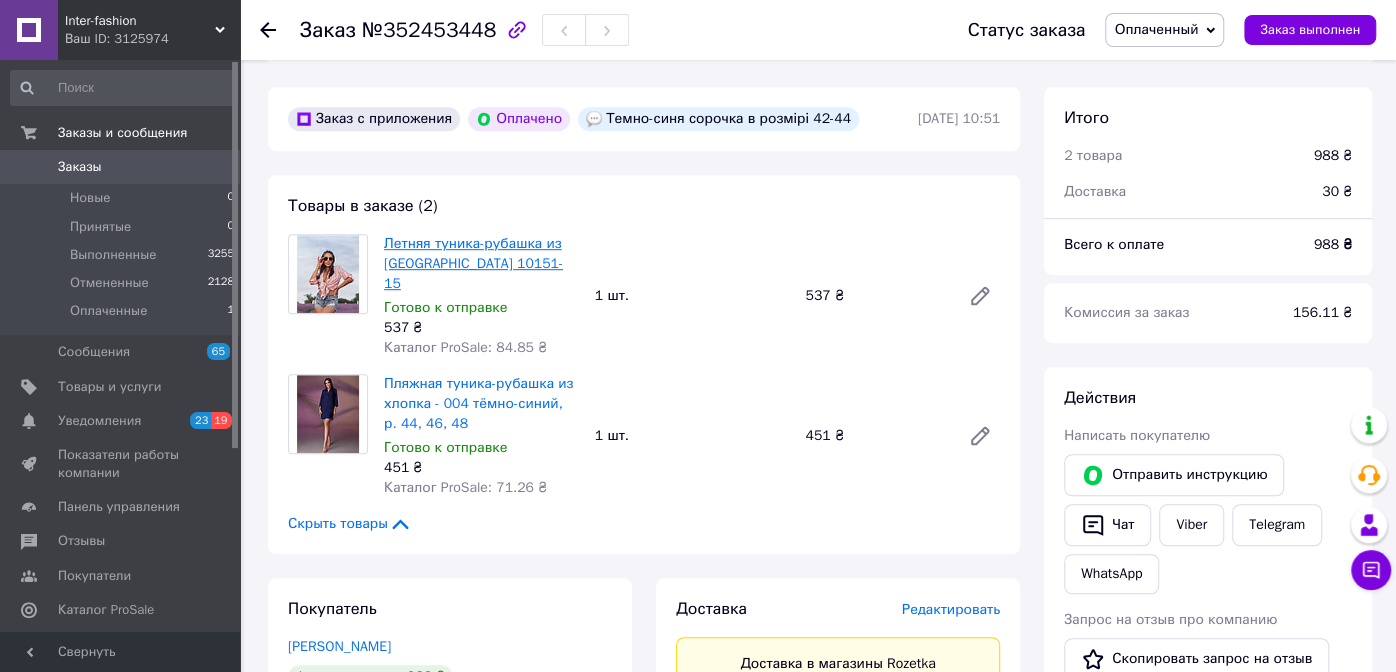 click on "Летняя туника-рубашка из [GEOGRAPHIC_DATA] 10151-15" at bounding box center [473, 263] 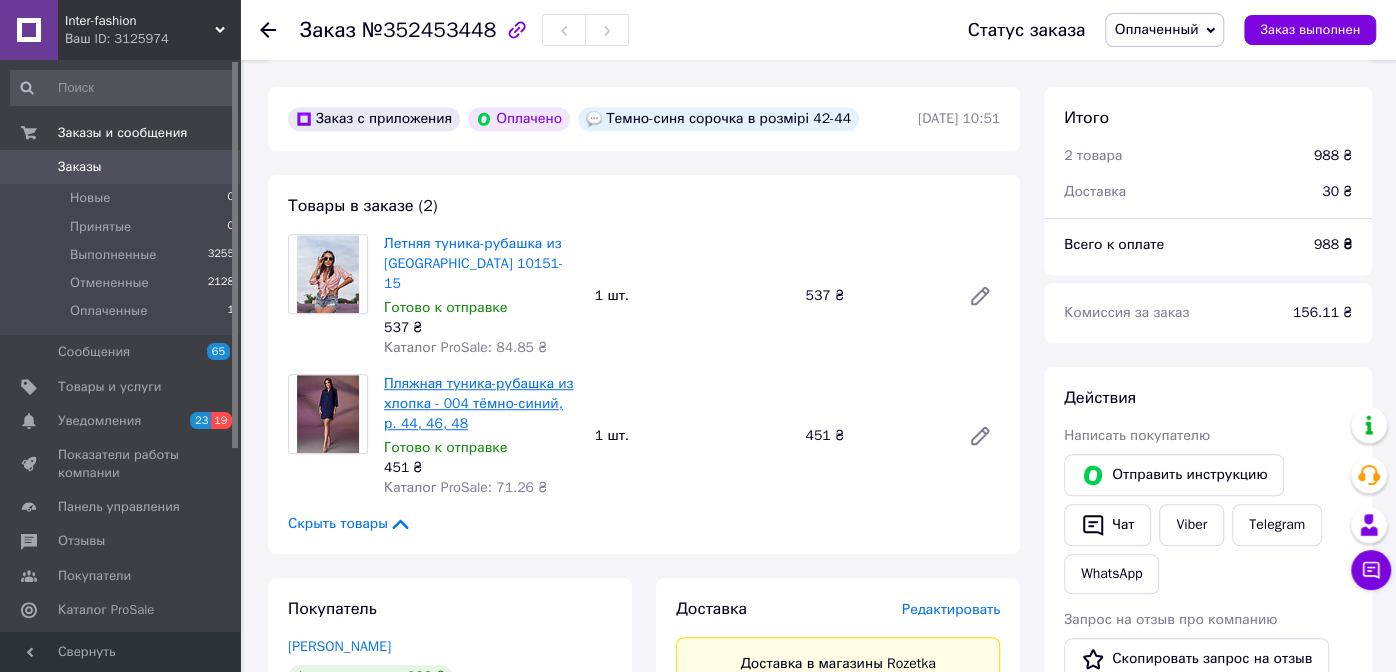click on "Пляжная туника-рубашка из хлопка - 004 тёмно-синий, р. 44, 46, 48" at bounding box center (478, 403) 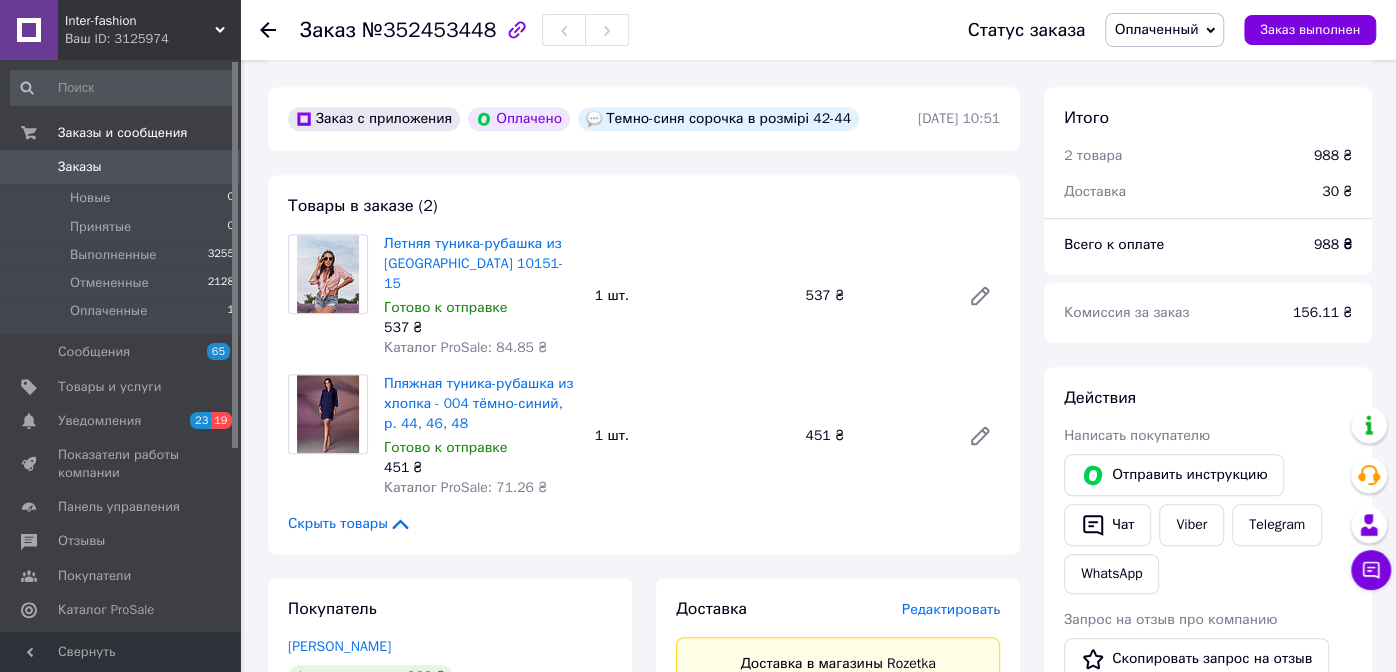 click on "Заказы" at bounding box center [80, 167] 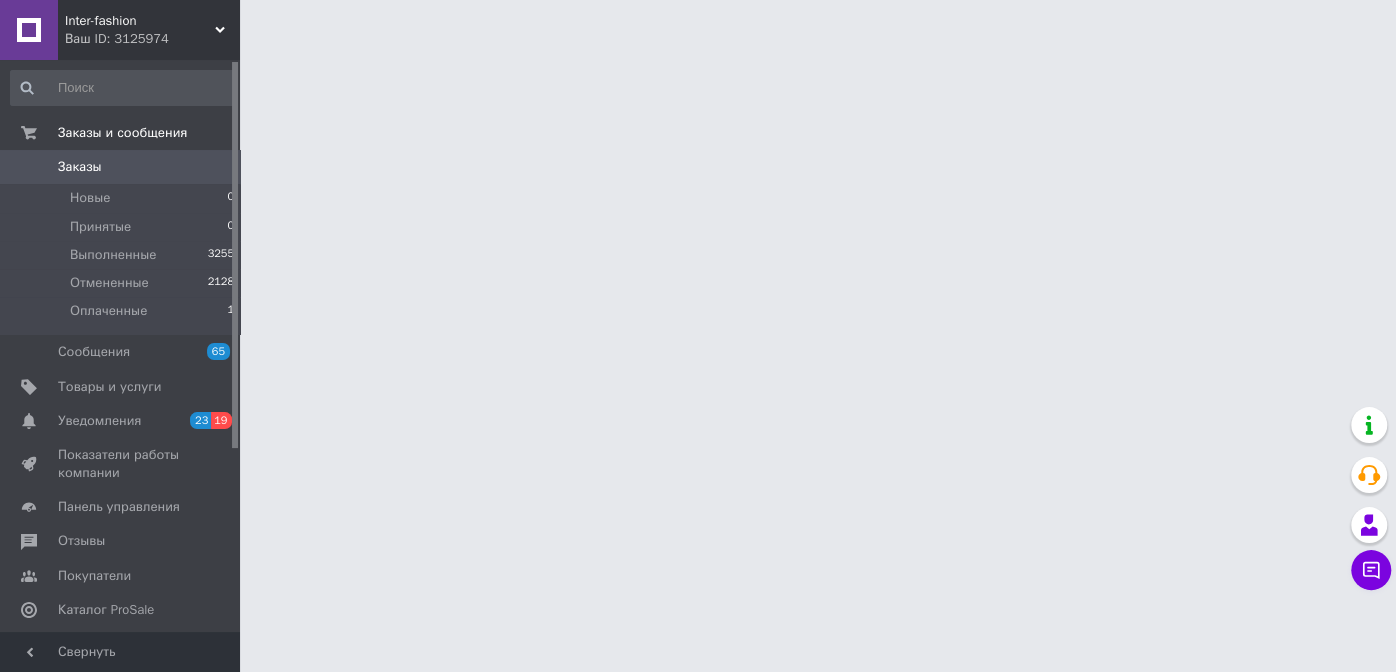 scroll, scrollTop: 0, scrollLeft: 0, axis: both 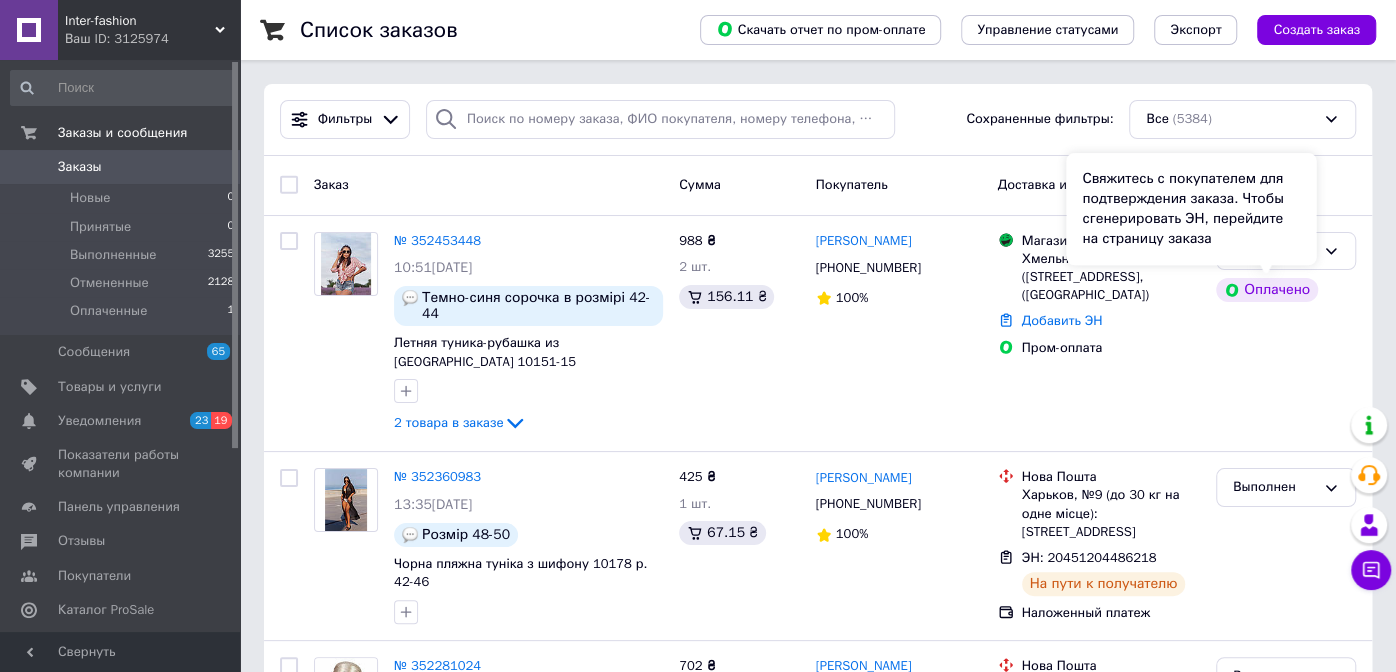 click on "Свяжитесь с покупателем для подтверждения заказа.
Чтобы сгенерировать ЭН, перейдите на страницу заказа" at bounding box center (1191, 209) 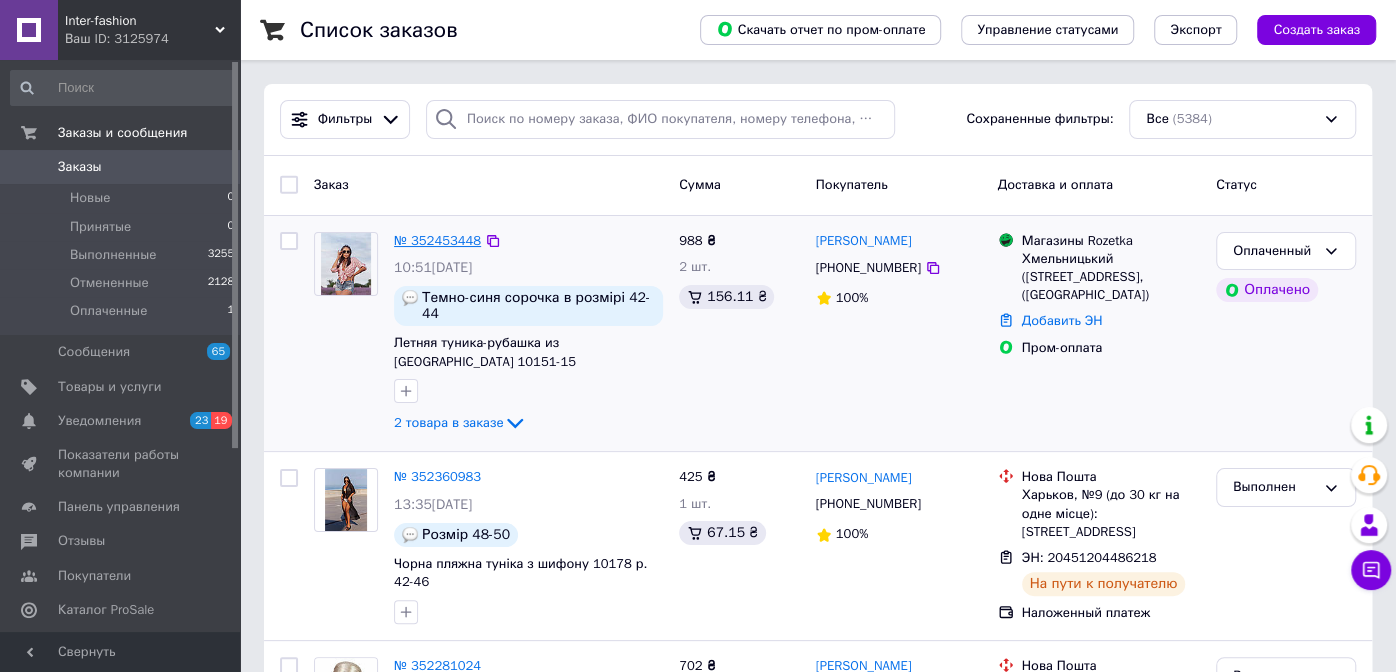 click on "№ 352453448" at bounding box center [437, 240] 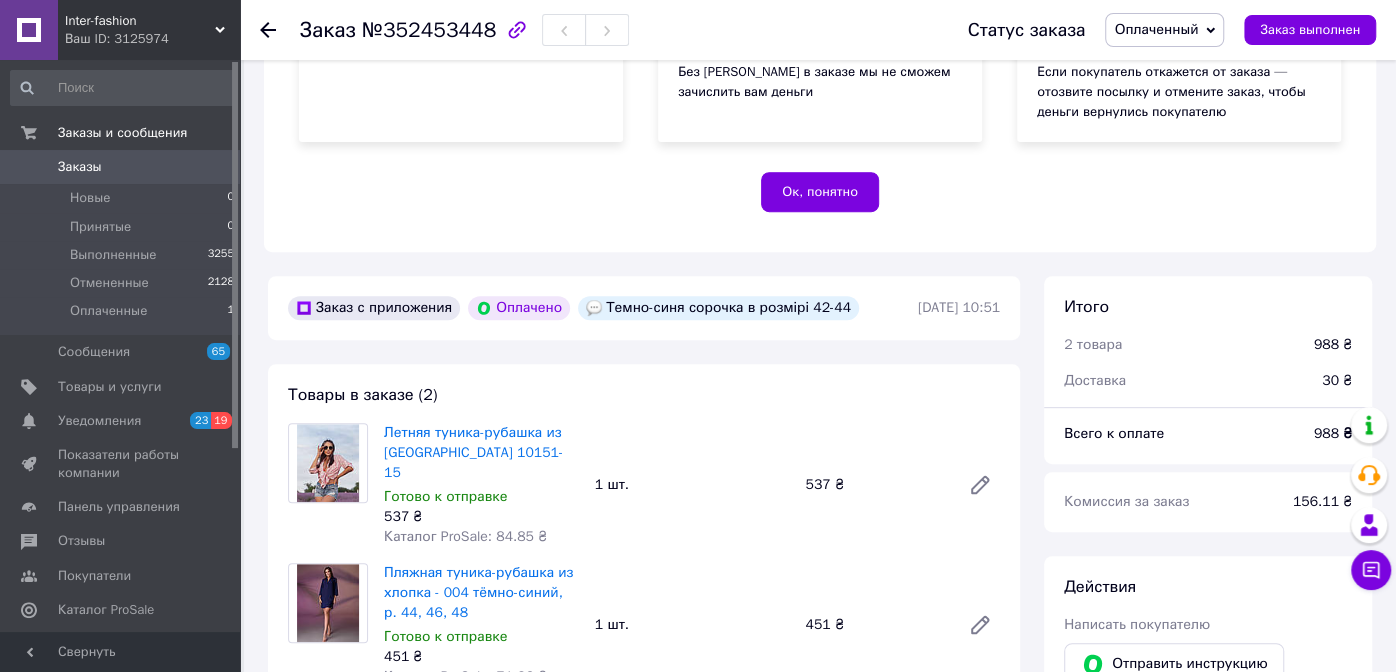 scroll, scrollTop: 99, scrollLeft: 0, axis: vertical 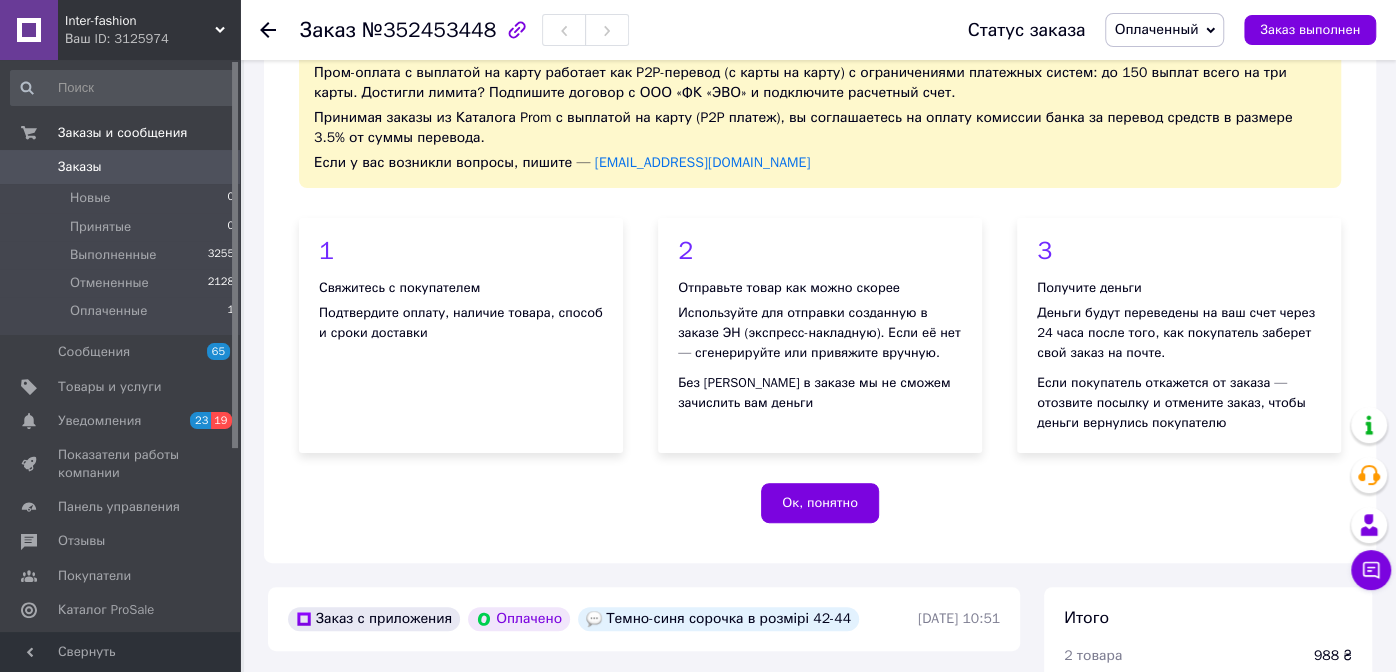 click on "Оплаченный" at bounding box center [1164, 30] 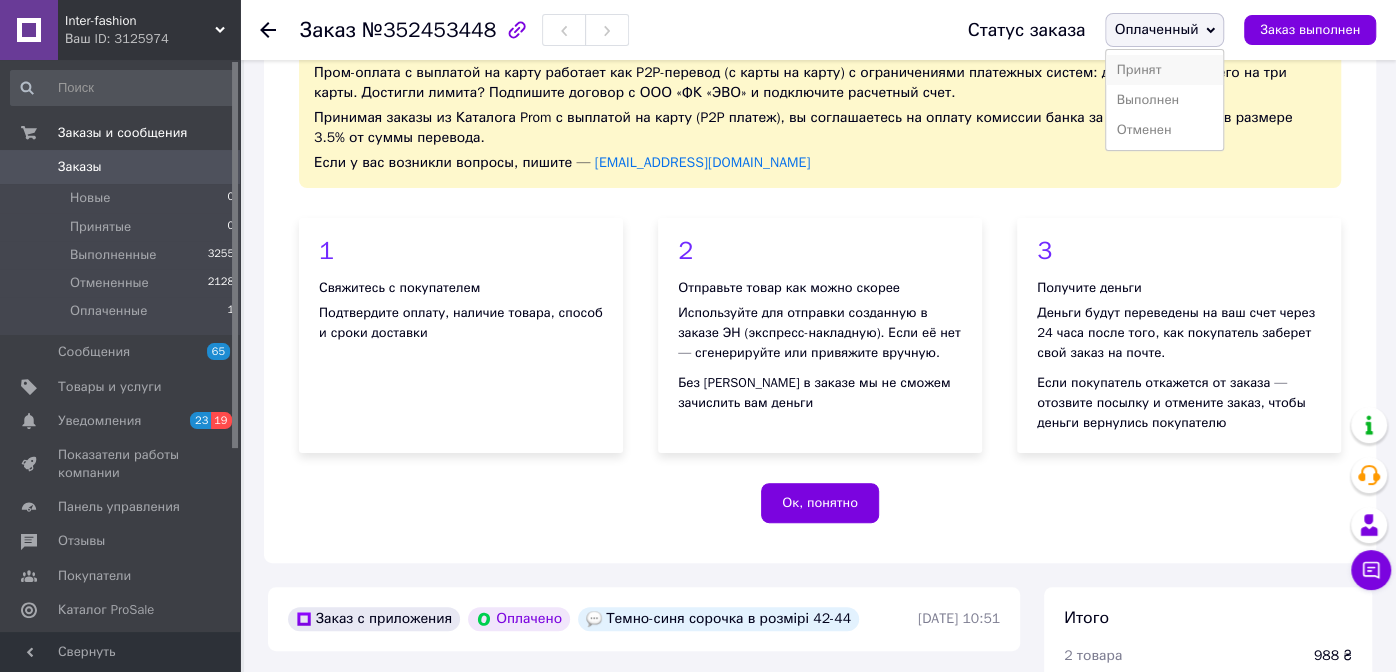 click on "Принят" at bounding box center (1164, 70) 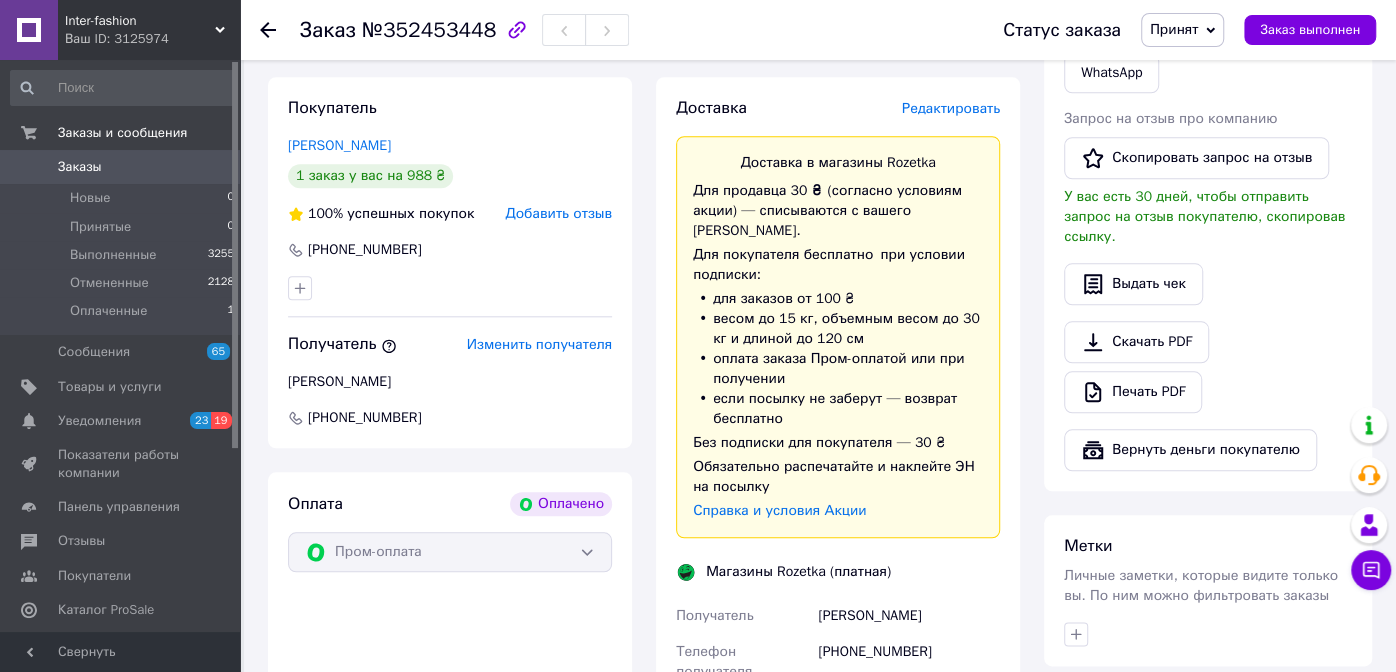 scroll, scrollTop: 1499, scrollLeft: 0, axis: vertical 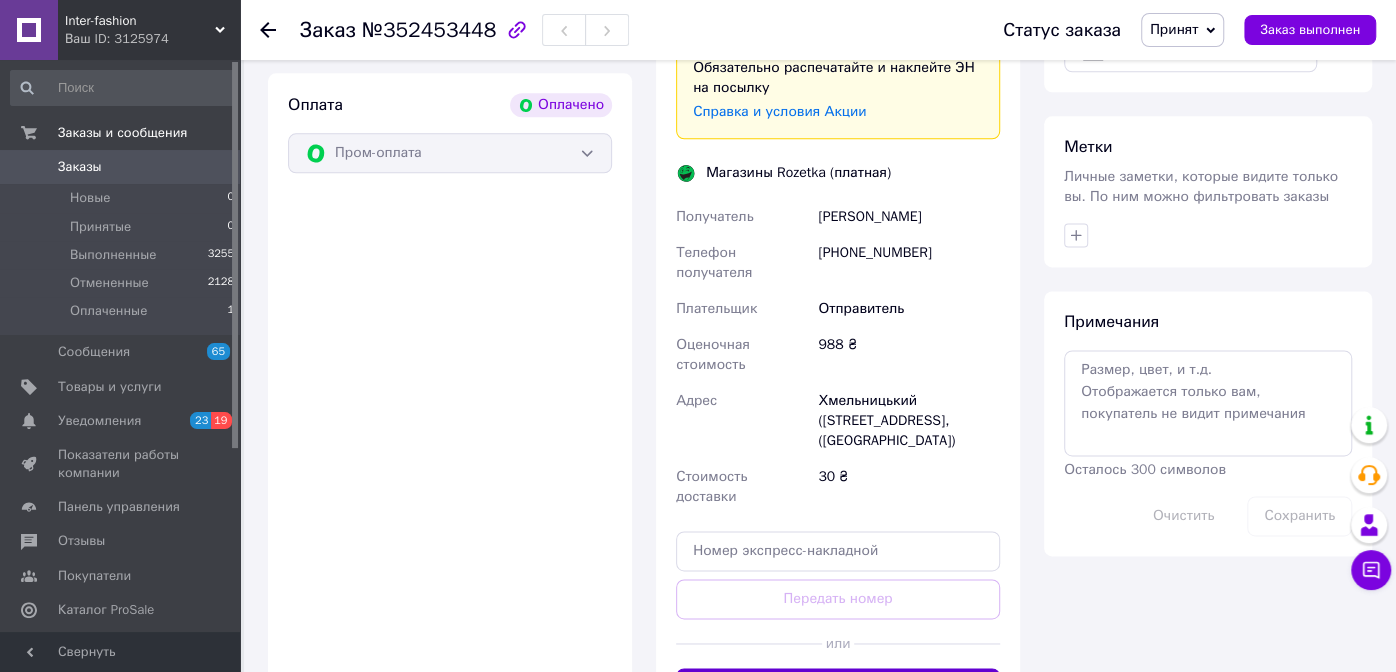click on "Сгенерировать ЭН" at bounding box center [838, 688] 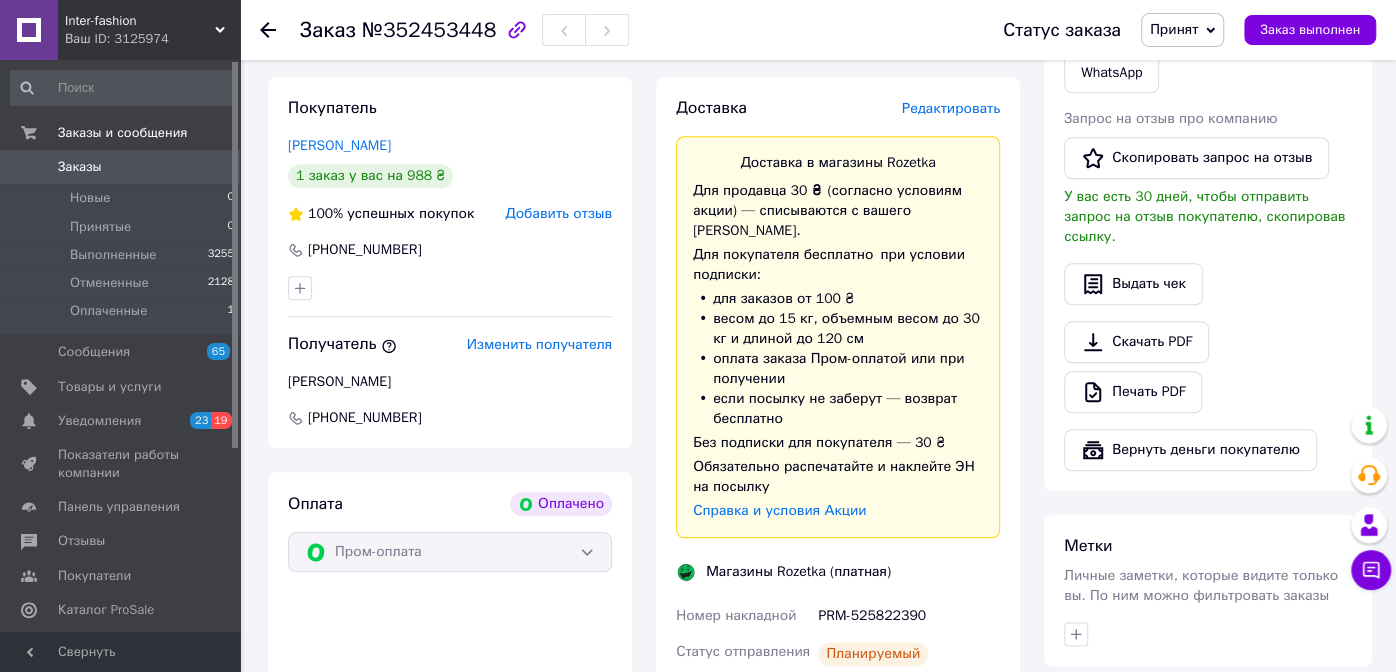 scroll, scrollTop: 799, scrollLeft: 0, axis: vertical 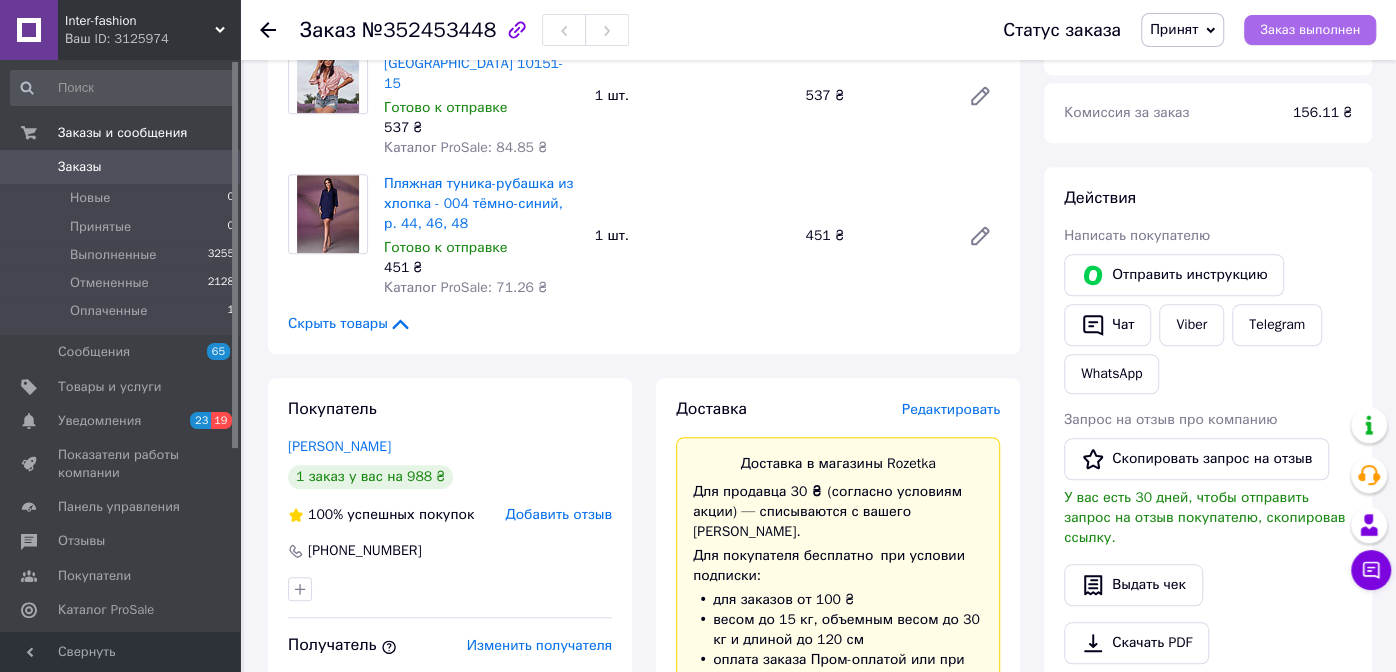 click on "Заказ выполнен" at bounding box center (1310, 30) 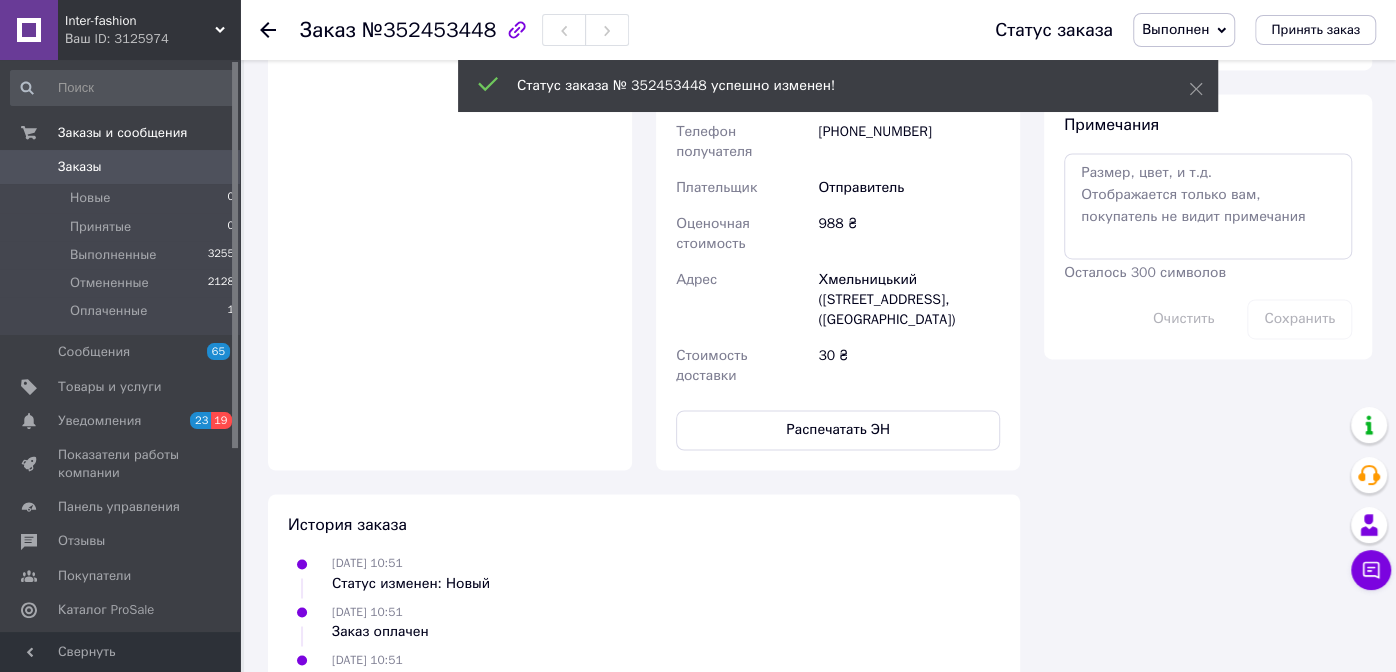 scroll, scrollTop: 1699, scrollLeft: 0, axis: vertical 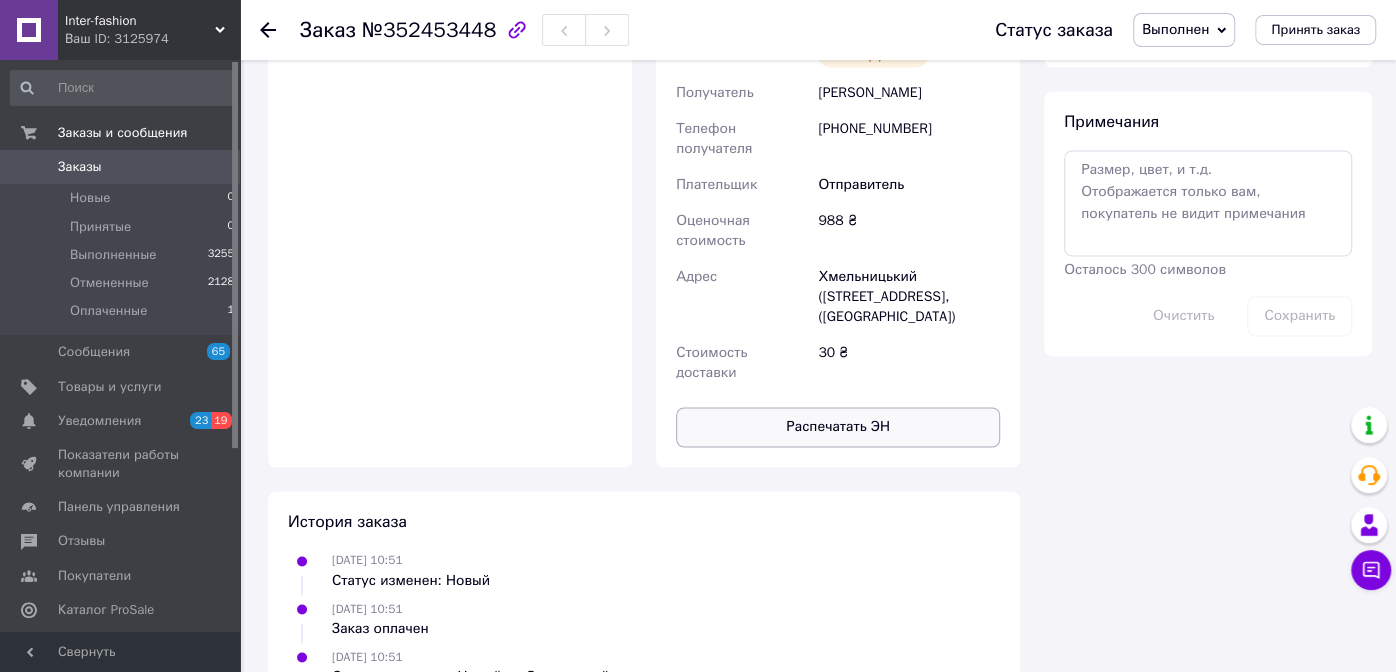 click on "Распечатать ЭН" at bounding box center [838, 427] 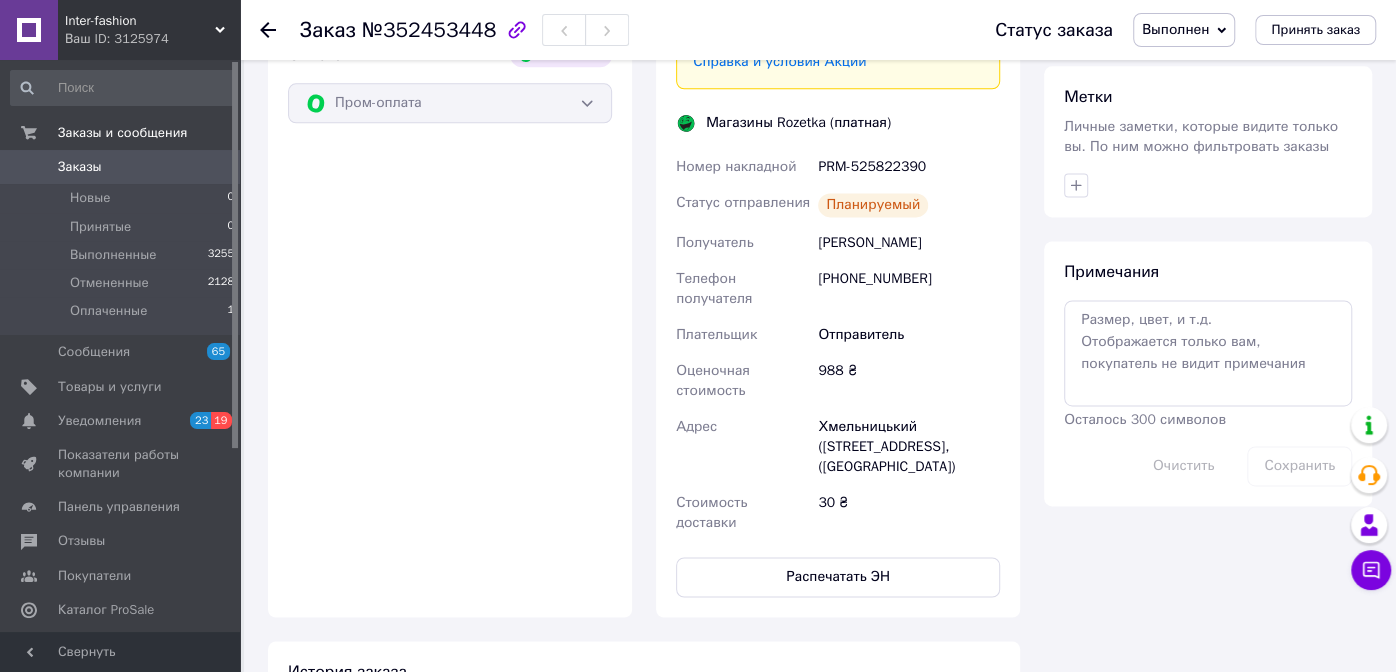 scroll, scrollTop: 1400, scrollLeft: 0, axis: vertical 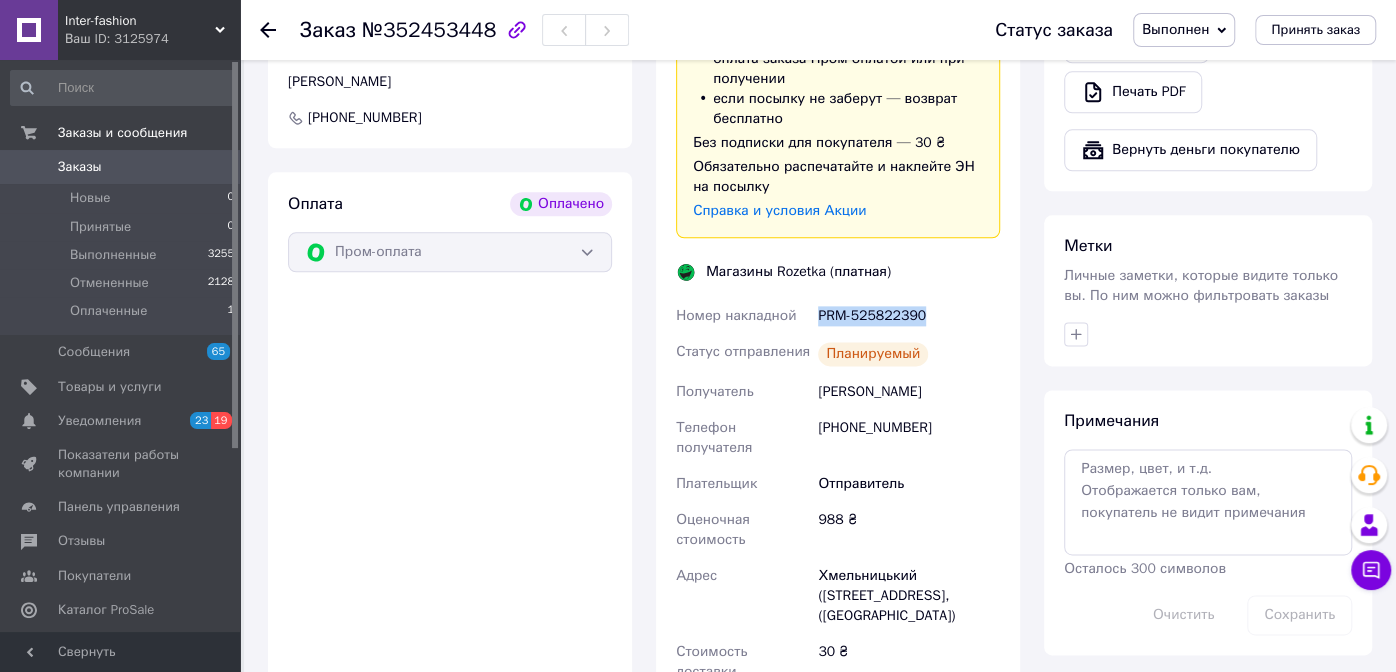 drag, startPoint x: 926, startPoint y: 275, endPoint x: 811, endPoint y: 276, distance: 115.00435 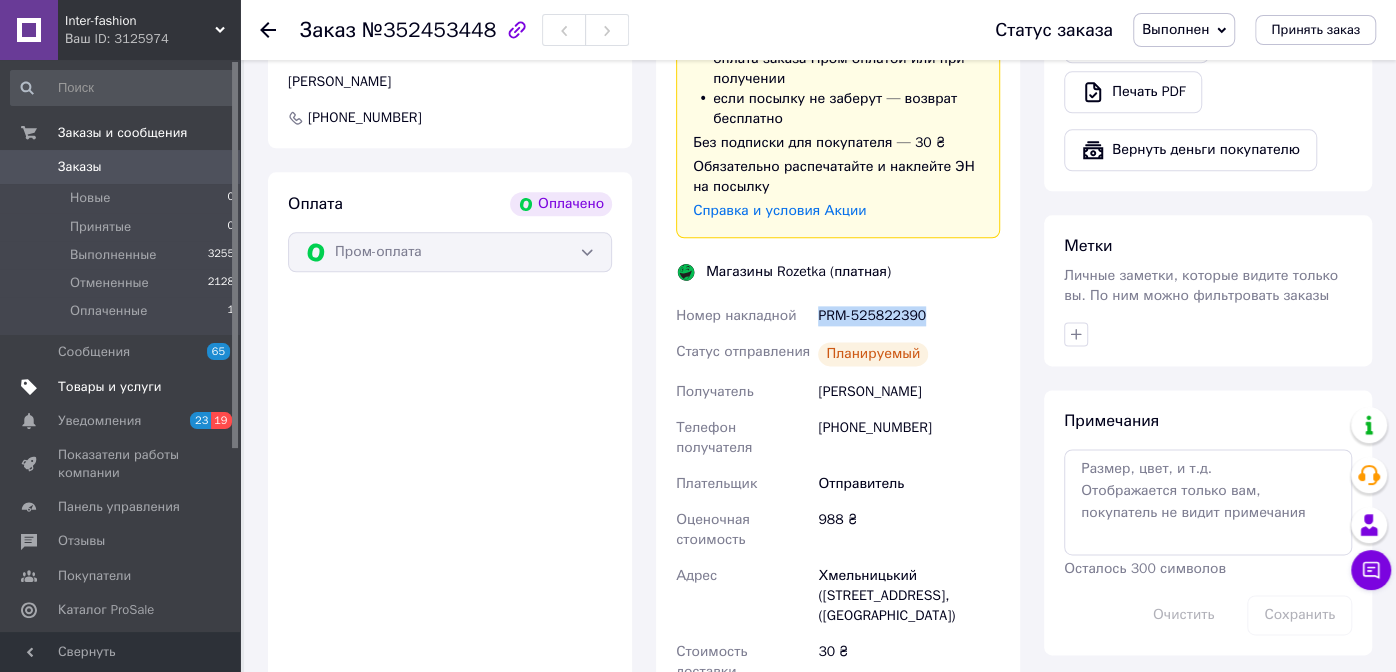 click on "Товары и услуги" at bounding box center (110, 387) 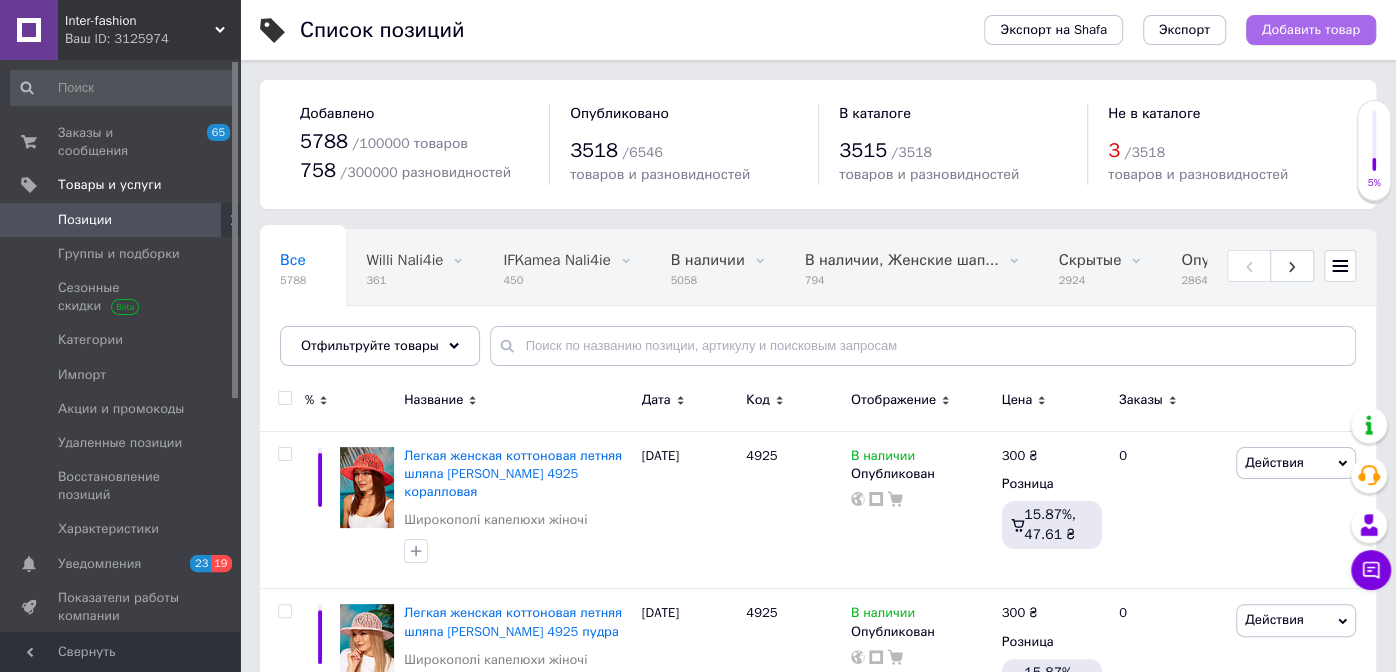 click on "Добавить товар" at bounding box center (1311, 30) 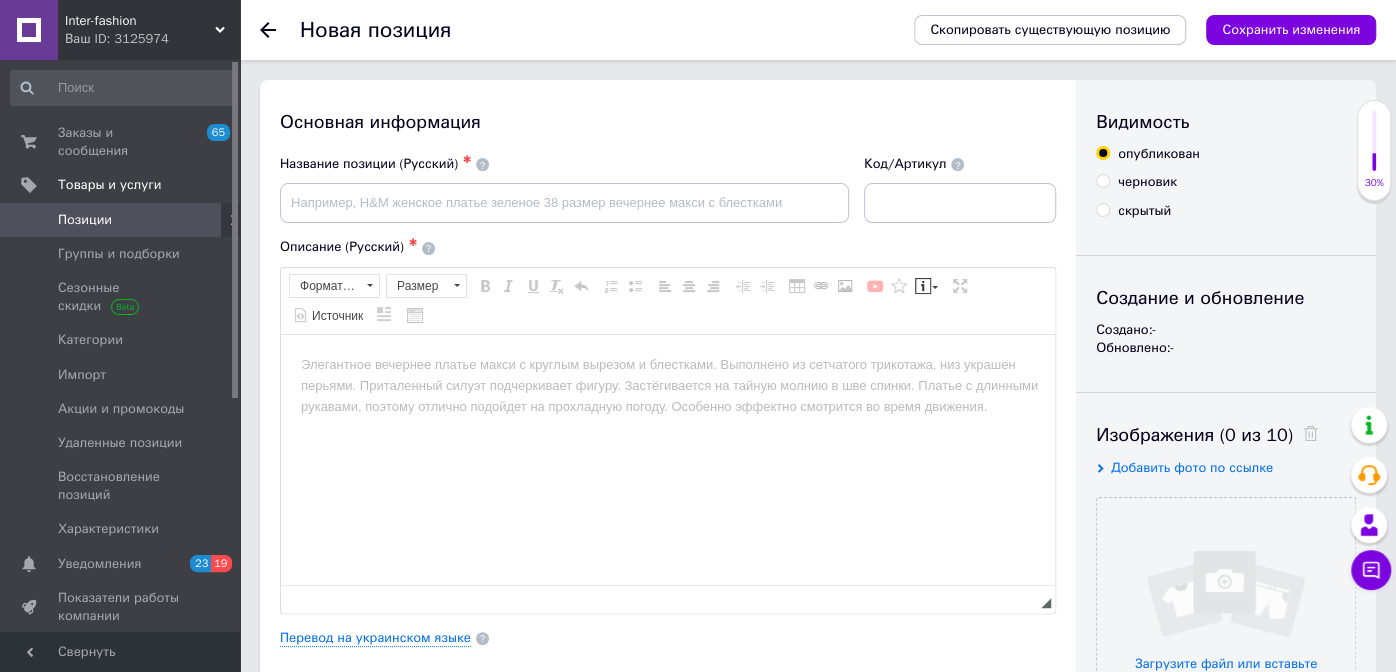 scroll, scrollTop: 0, scrollLeft: 0, axis: both 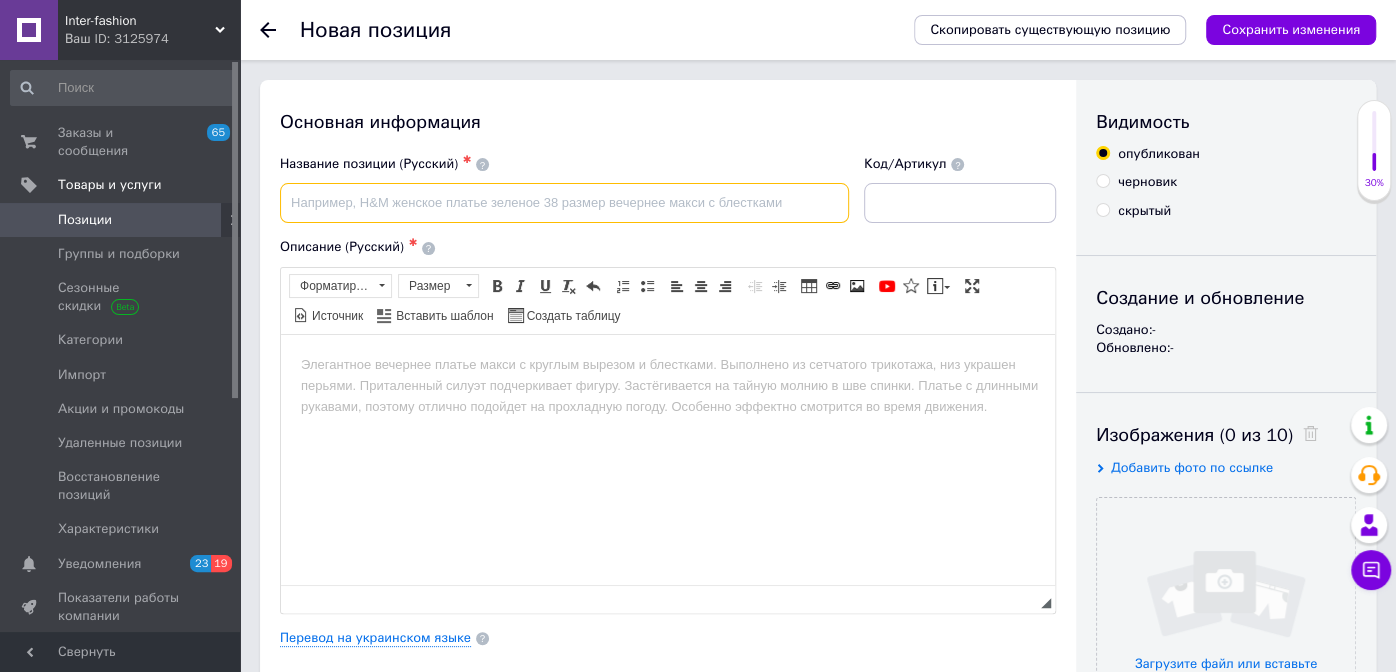 click at bounding box center (564, 203) 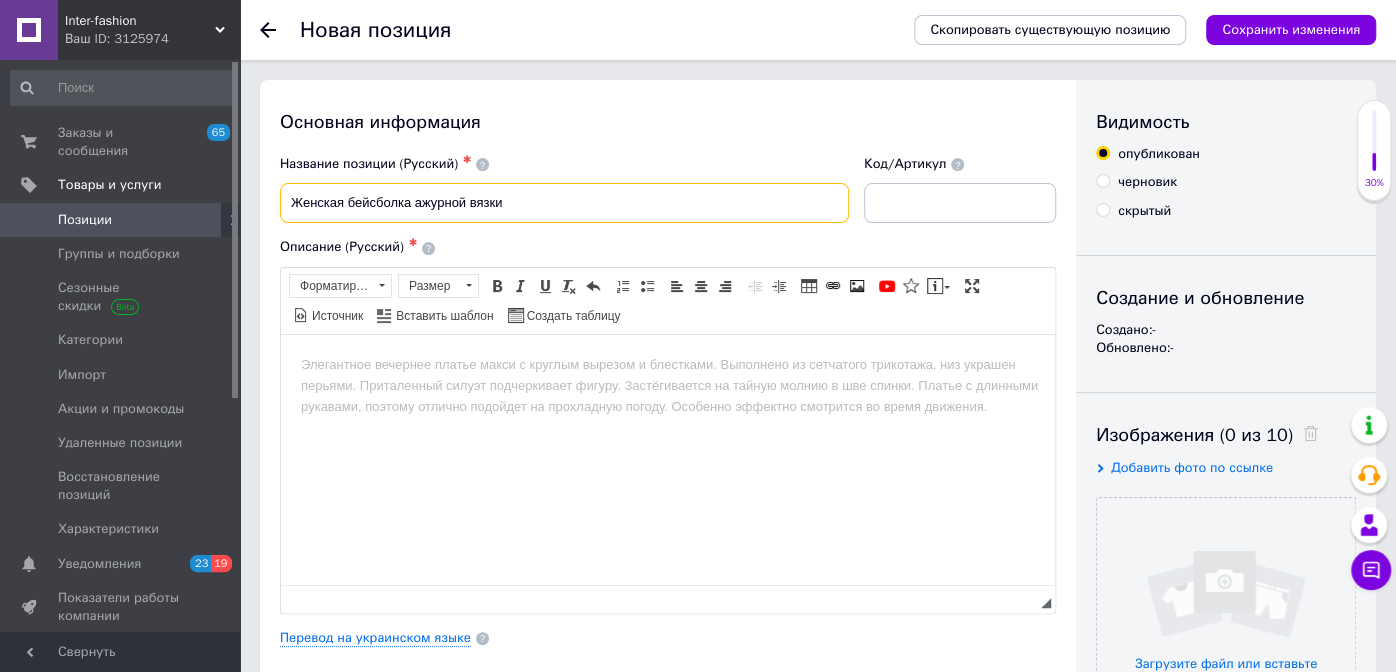 click on "Женская бейсболка ажурной вязки" at bounding box center (564, 203) 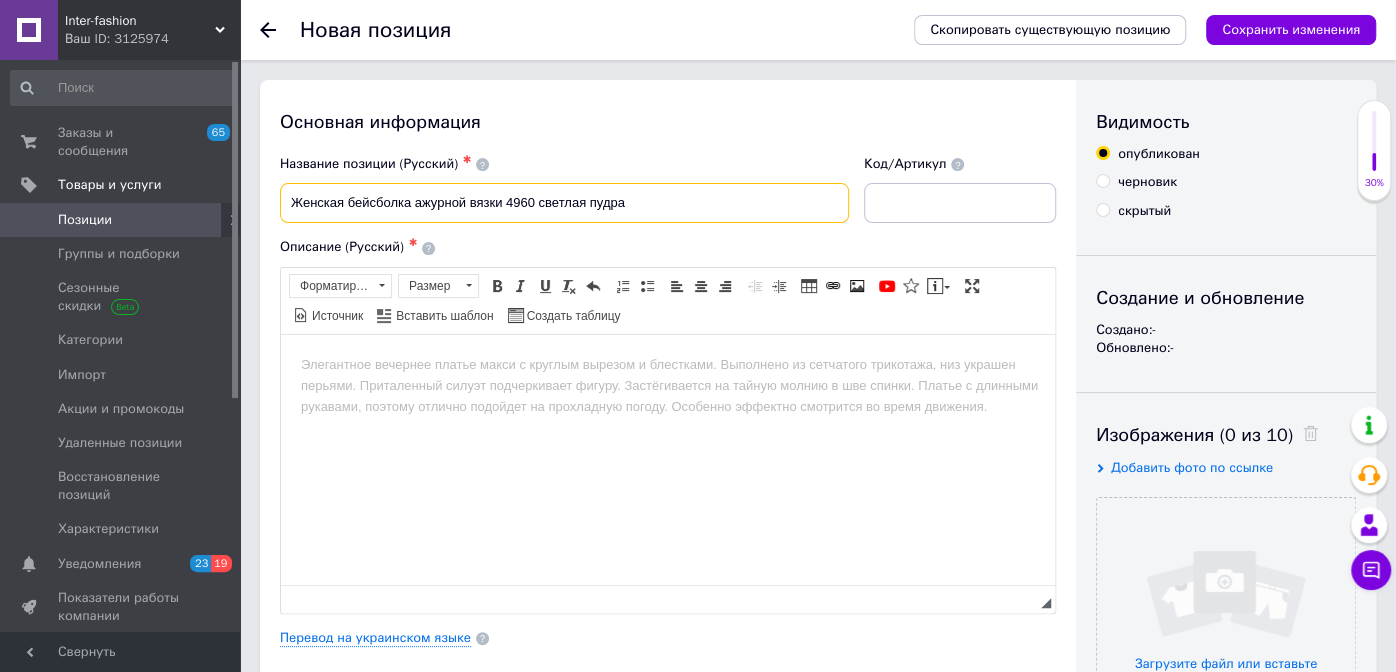 type on "Женская бейсболка ажурной вязки 4960 светлая пудра" 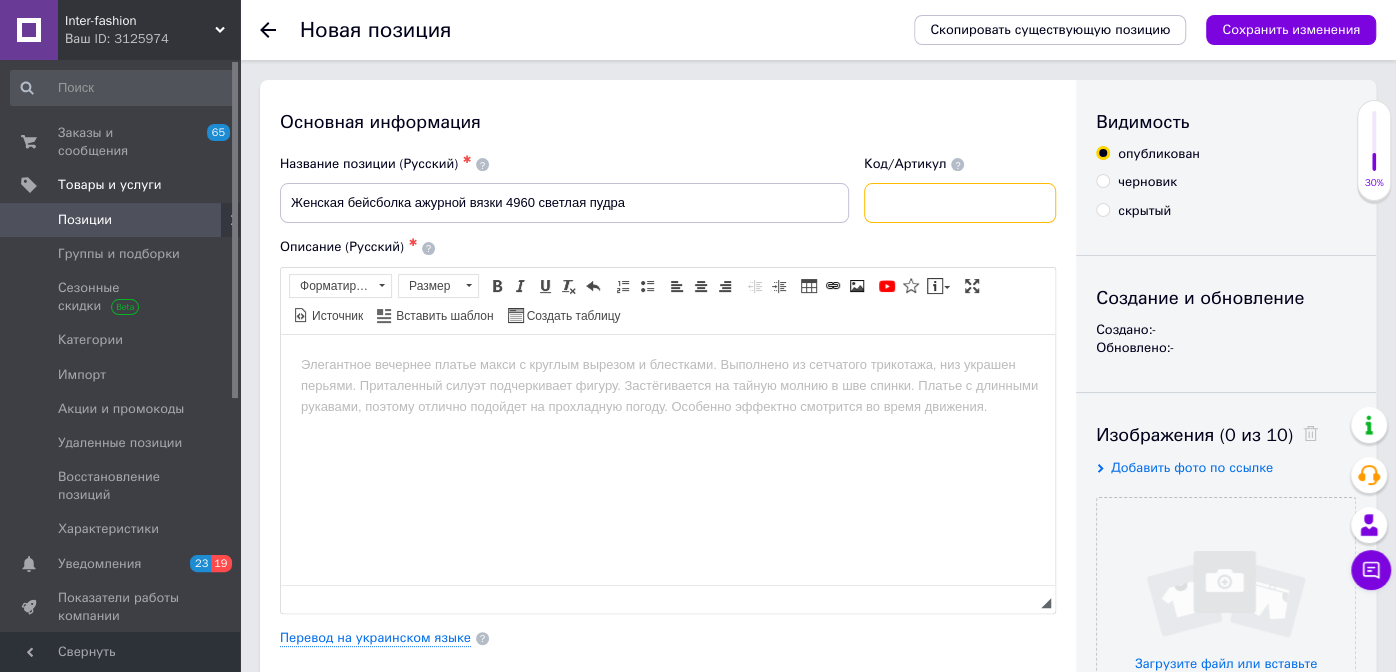 click at bounding box center [960, 203] 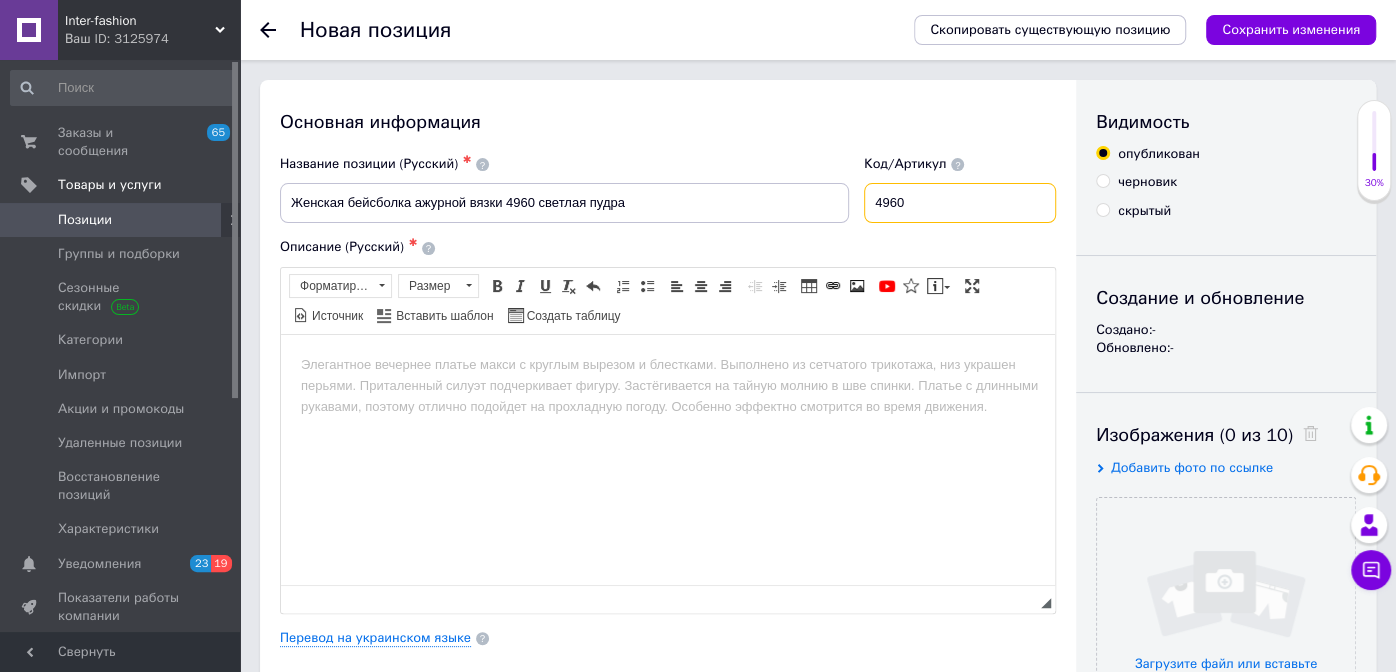 type on "4960" 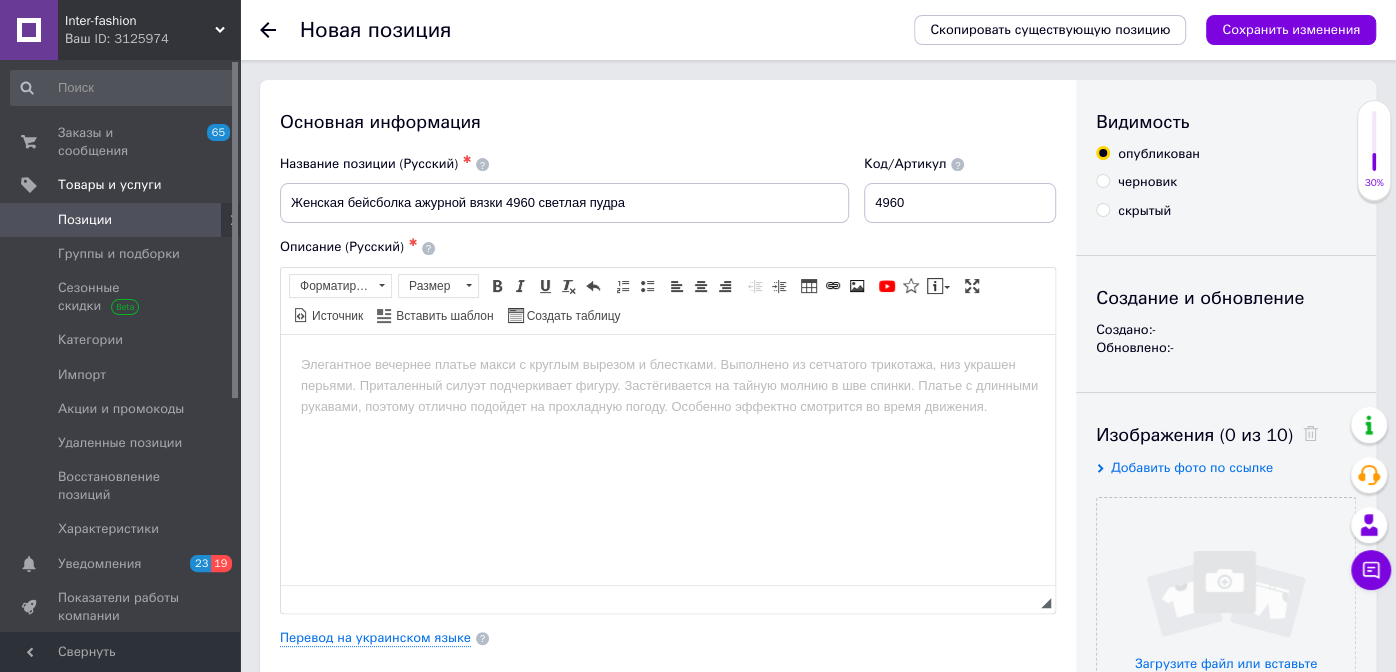 drag, startPoint x: 979, startPoint y: 521, endPoint x: 929, endPoint y: 482, distance: 63.411354 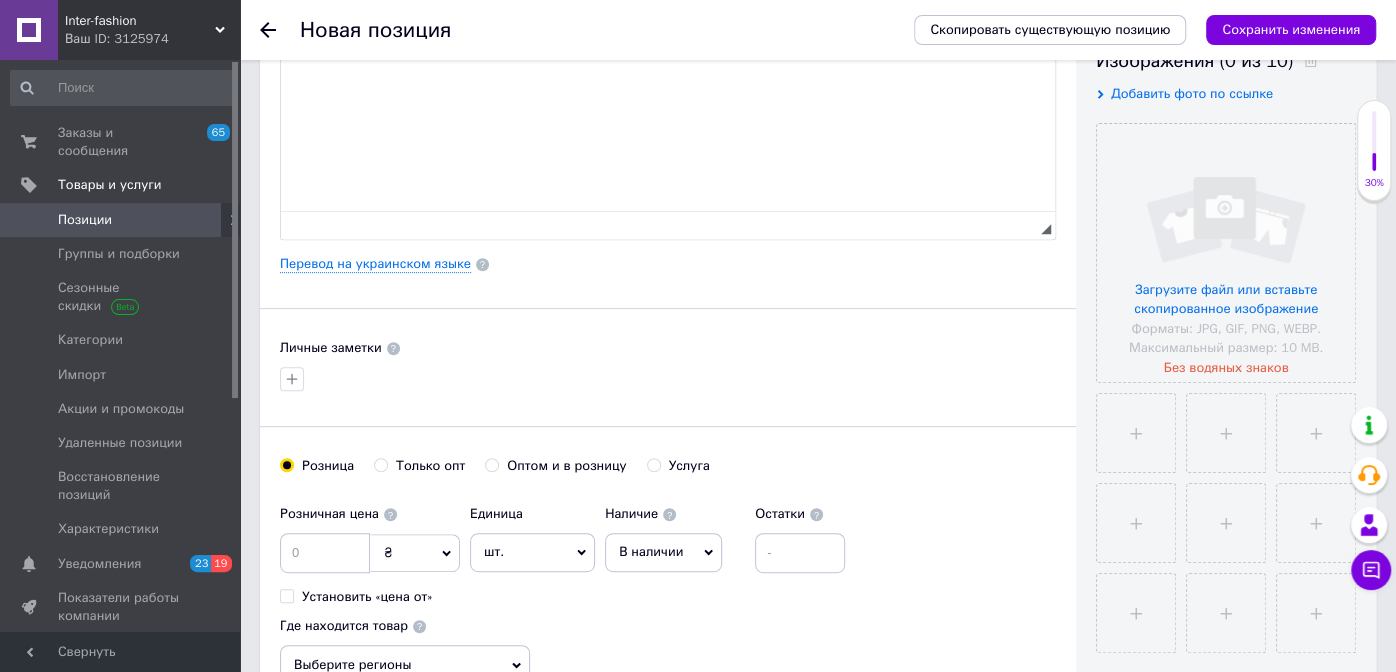 scroll, scrollTop: 400, scrollLeft: 0, axis: vertical 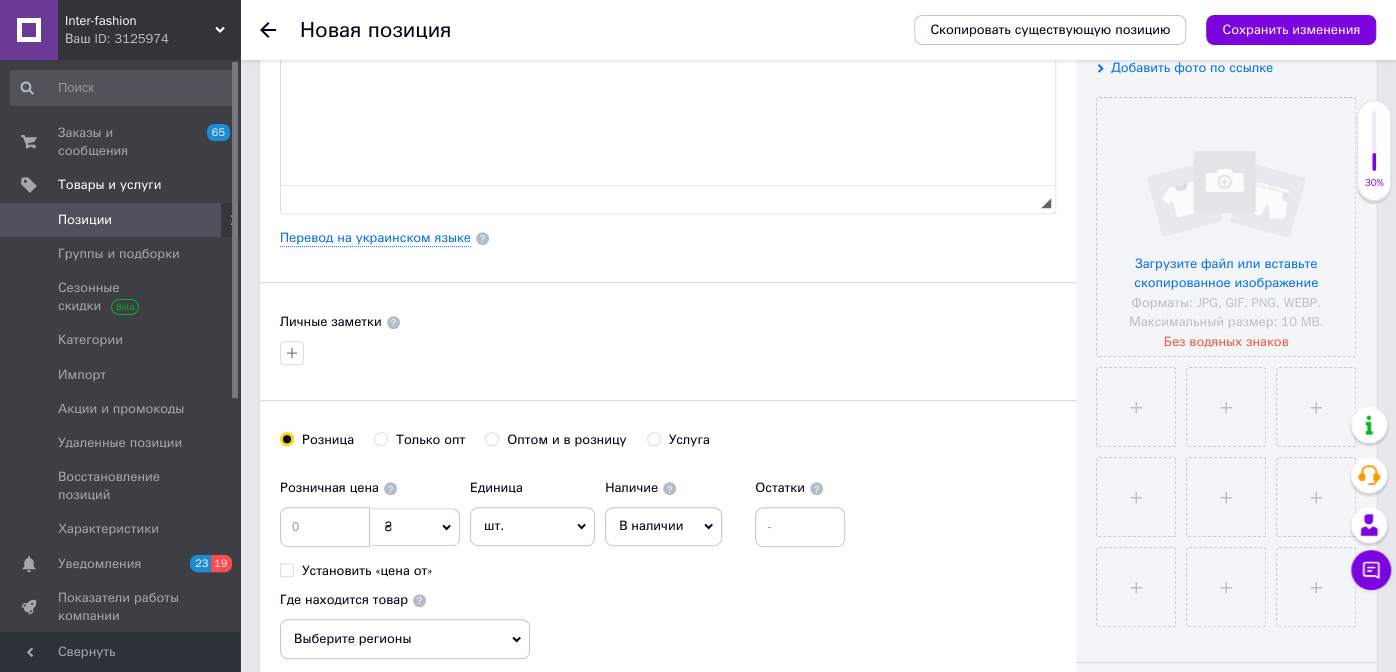 click at bounding box center (325, 527) 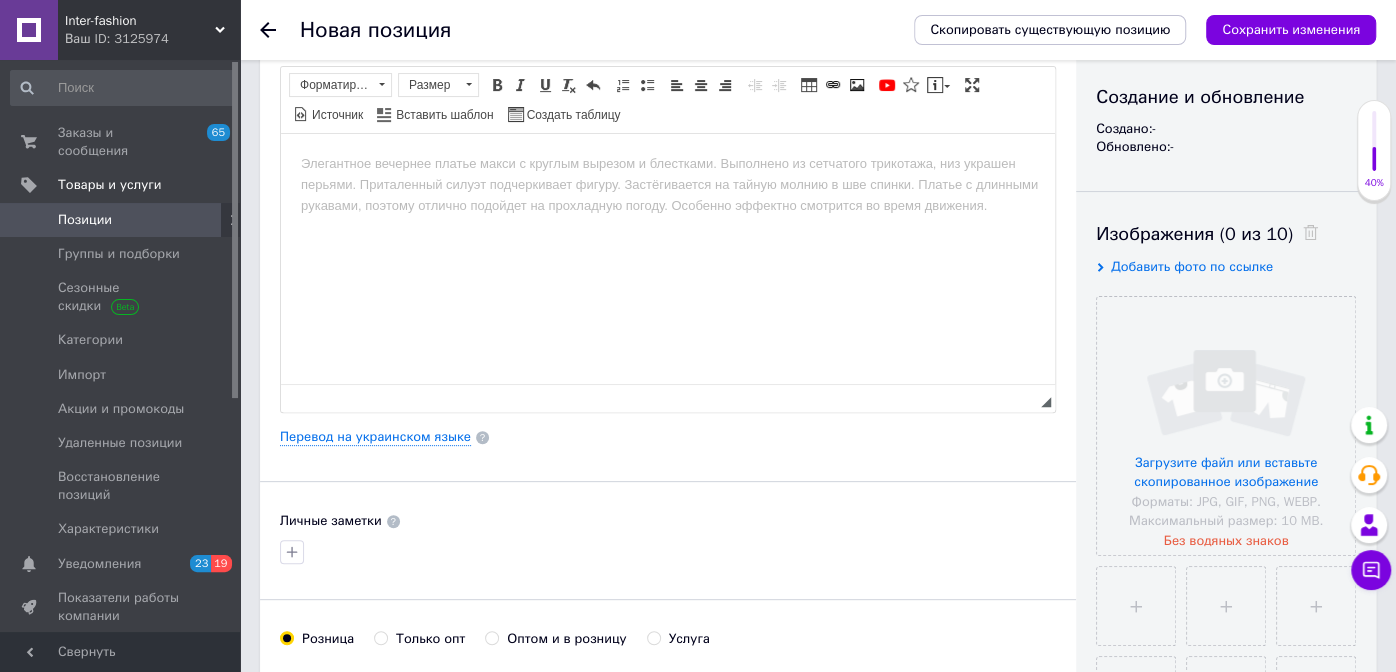 scroll, scrollTop: 200, scrollLeft: 0, axis: vertical 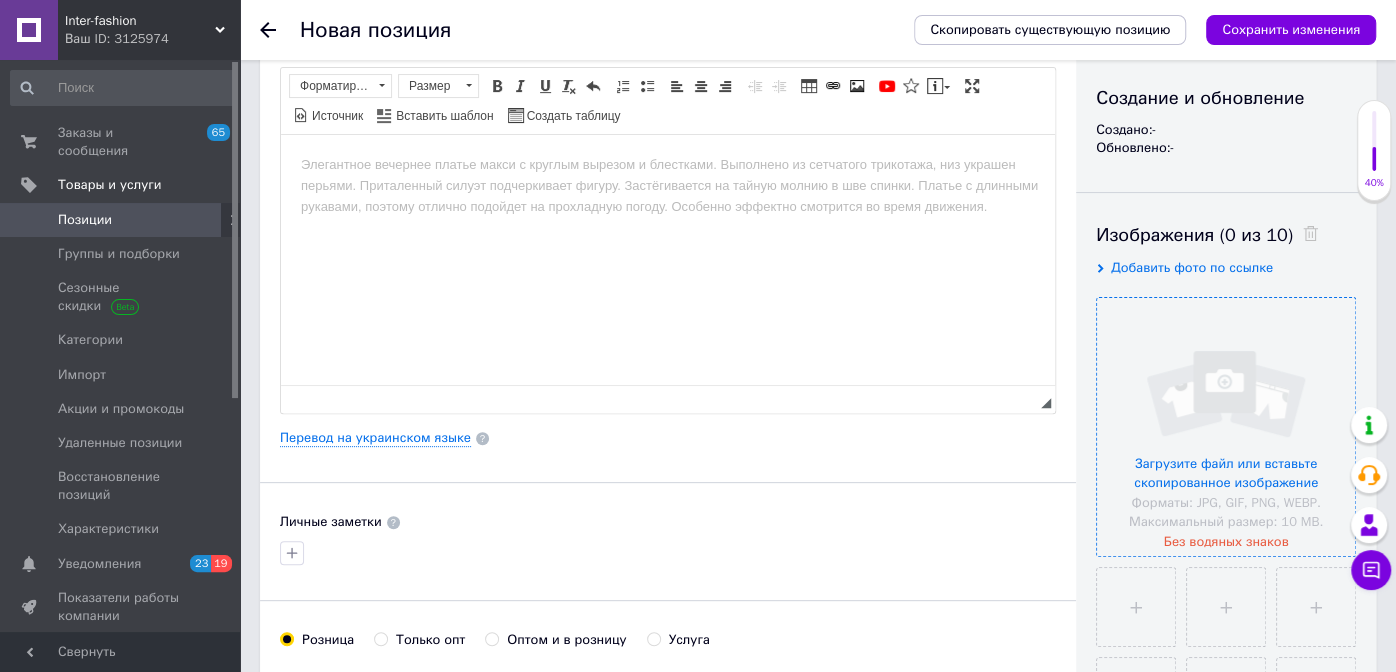 type on "314" 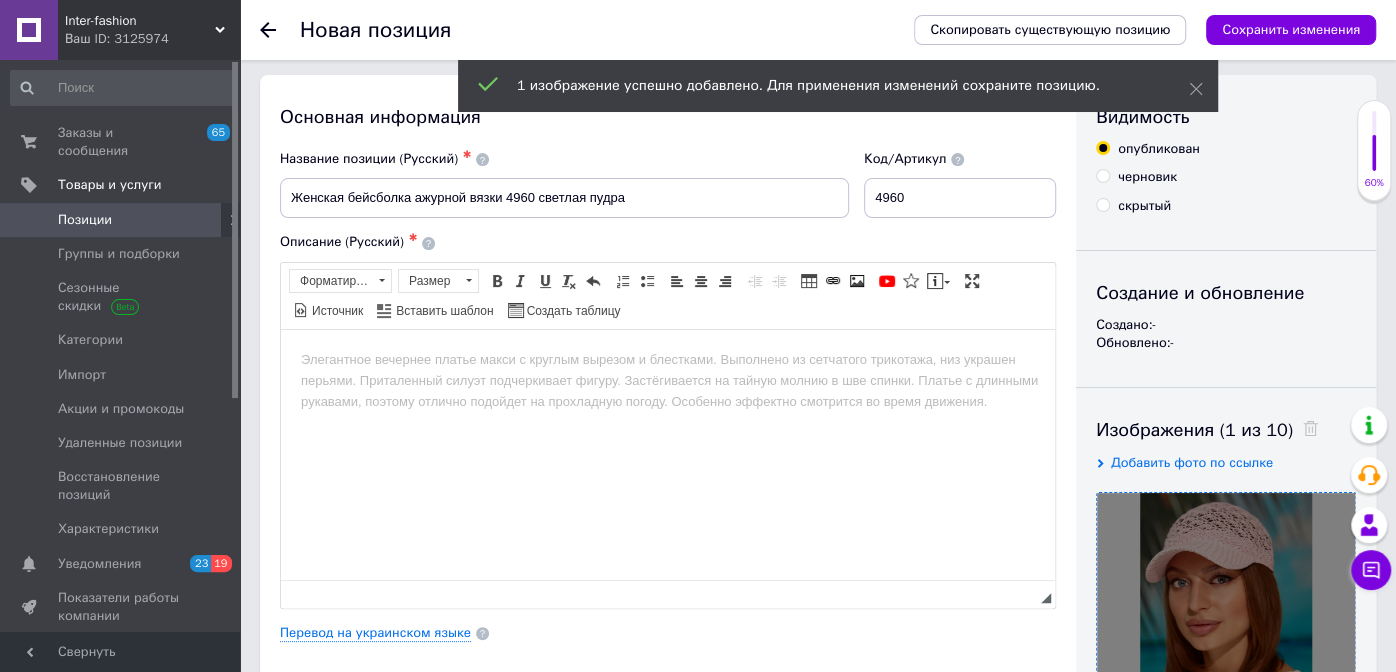 scroll, scrollTop: 0, scrollLeft: 0, axis: both 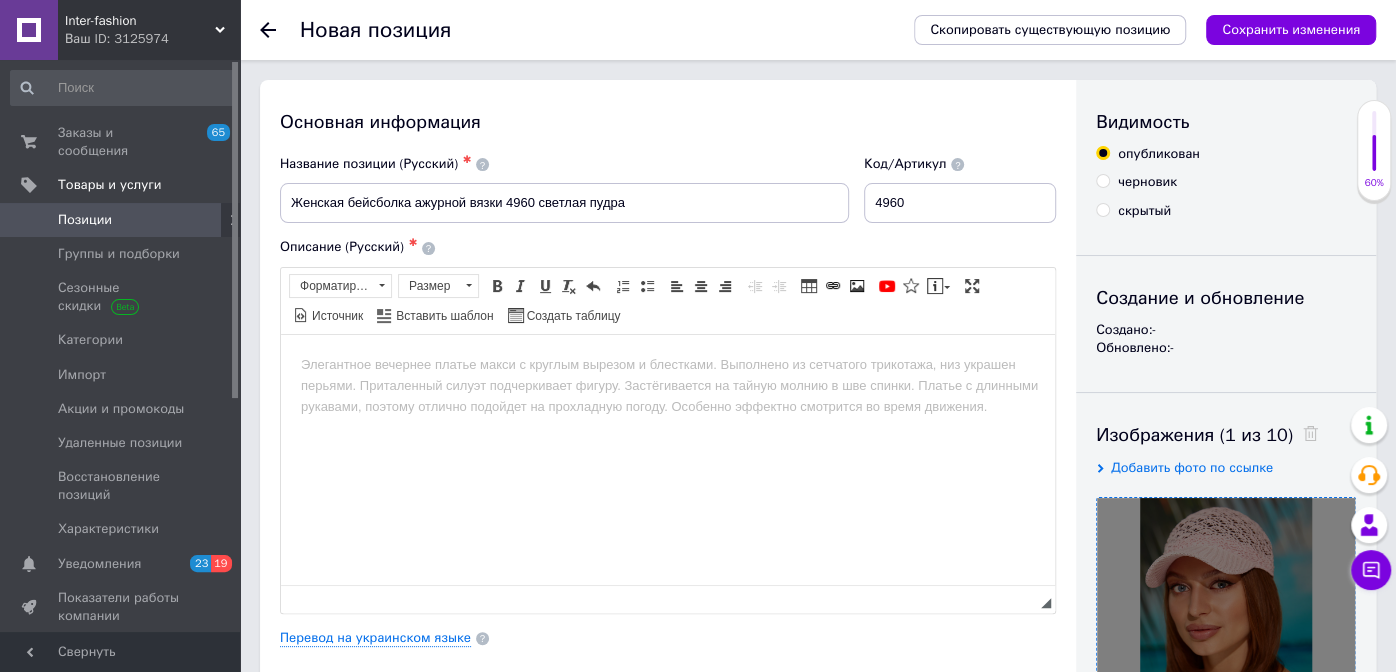 click at bounding box center (668, 364) 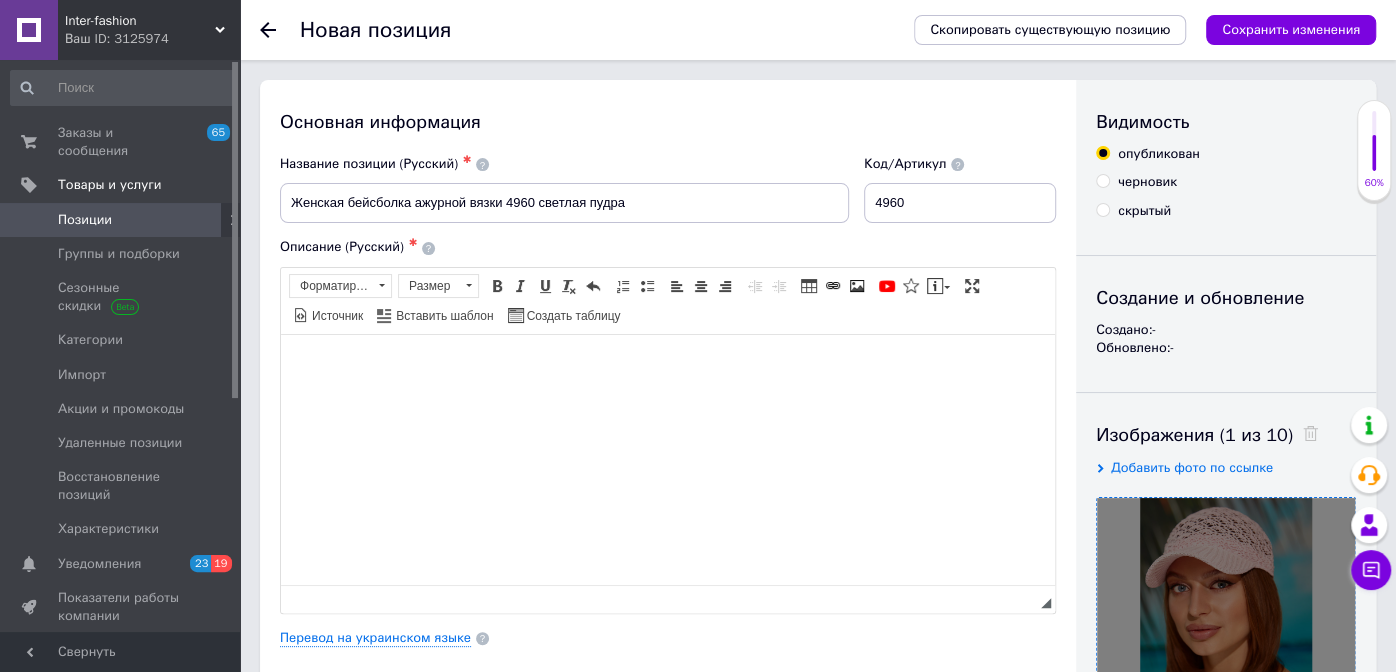 type 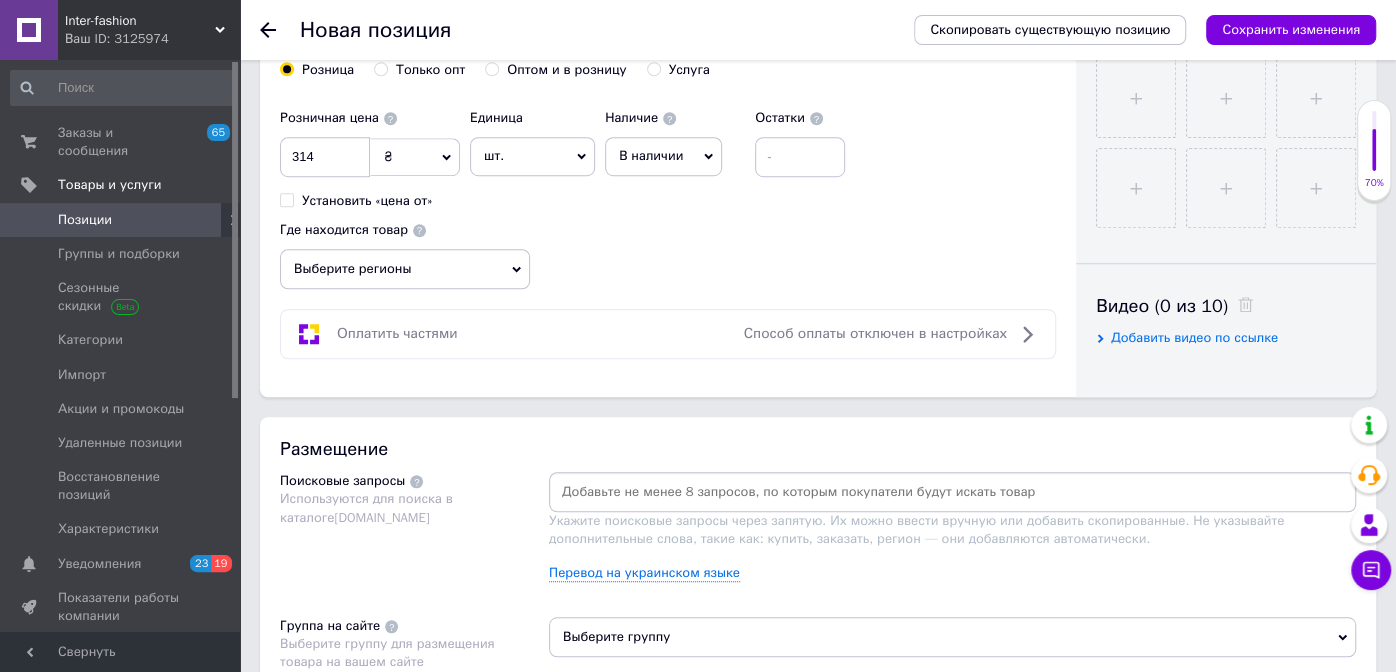 scroll, scrollTop: 900, scrollLeft: 0, axis: vertical 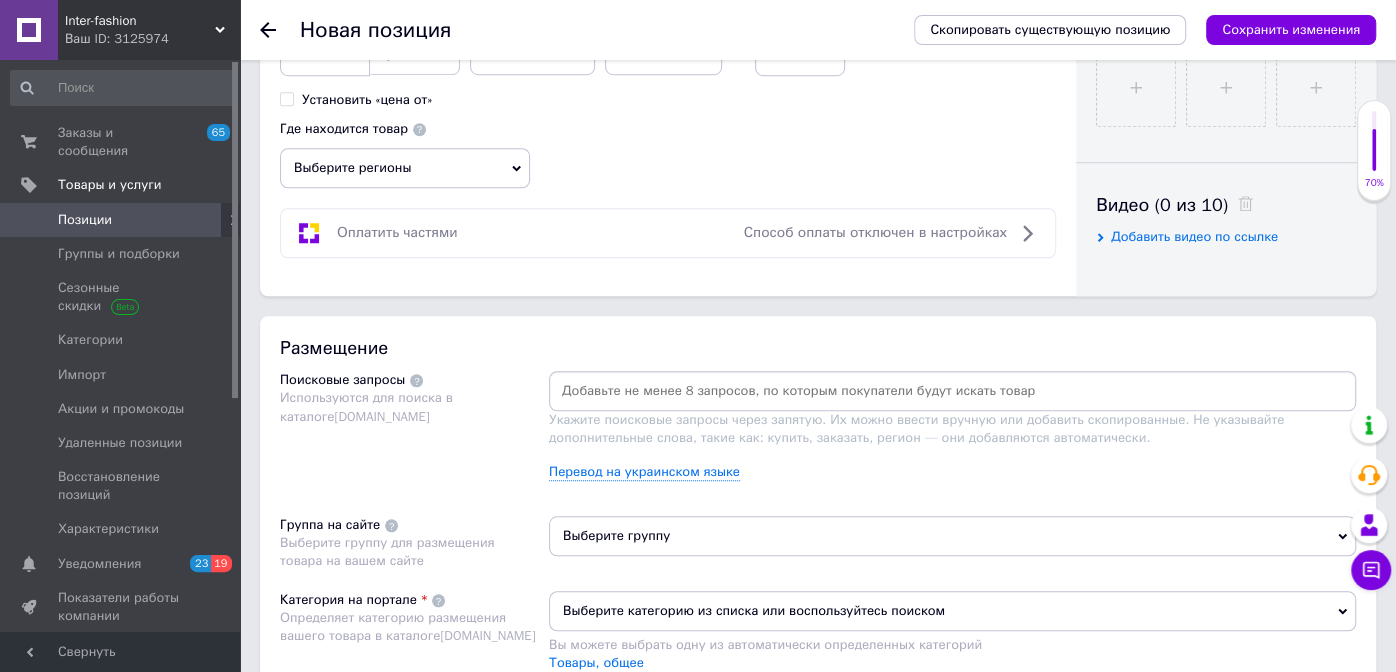 click at bounding box center (952, 391) 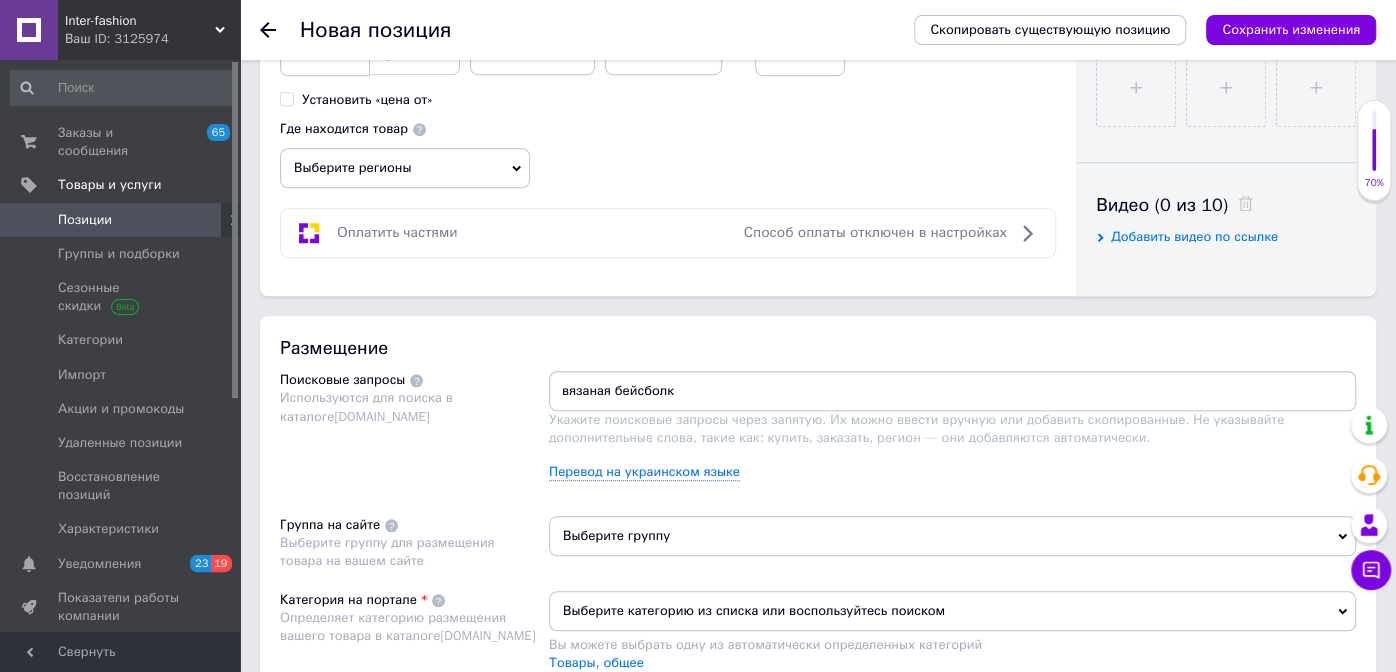 type on "вязаная бейсболка" 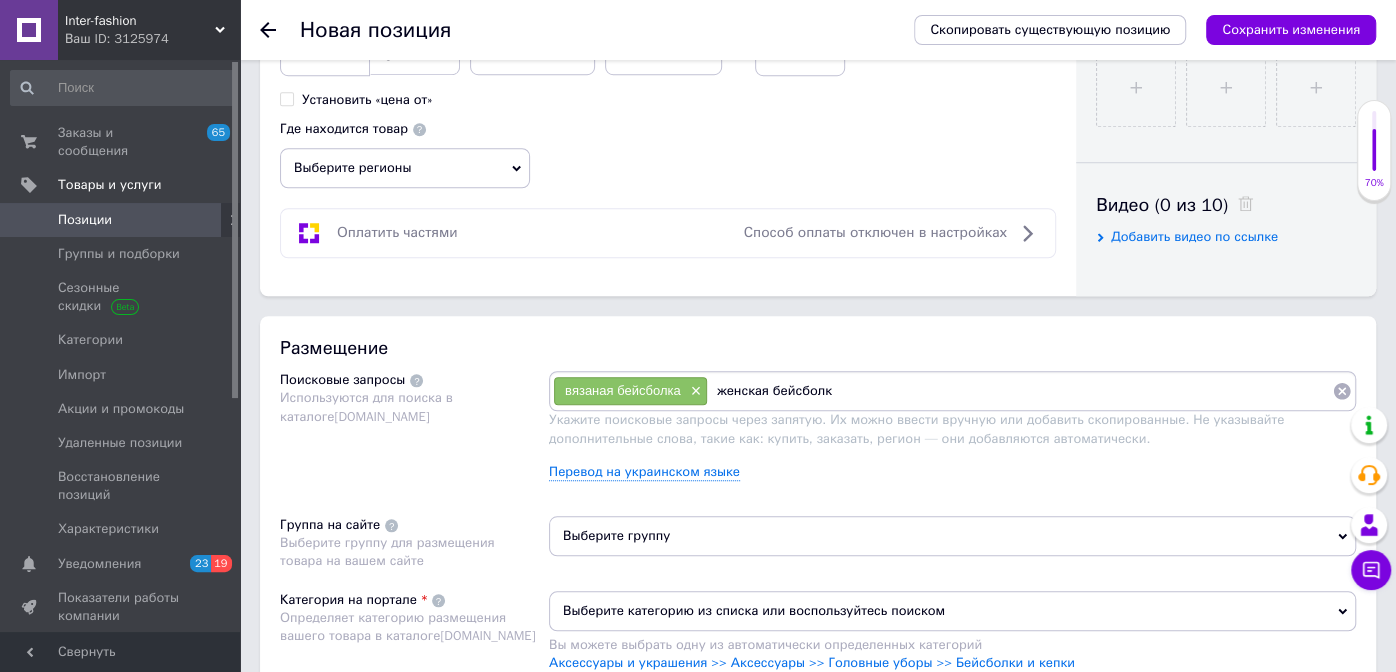 type on "женская бейсболка" 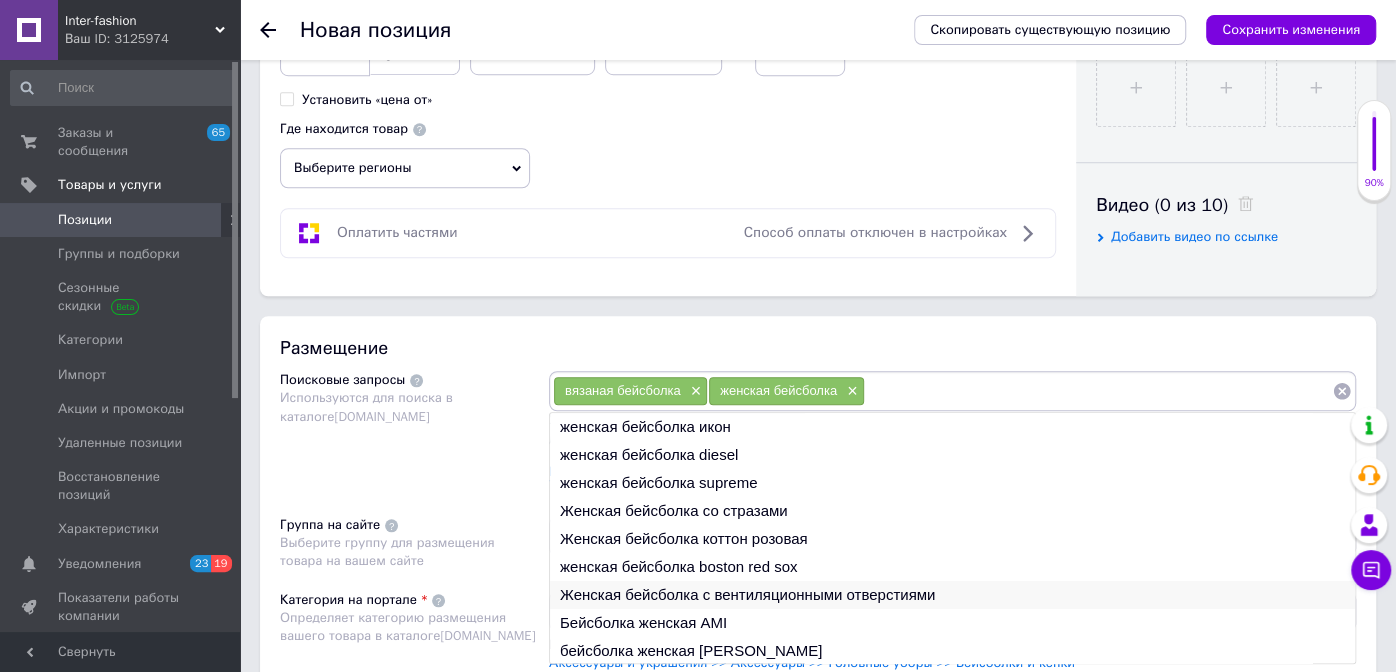 click on "Женская бейсболка с вентиляционными отверстиями" at bounding box center (952, 595) 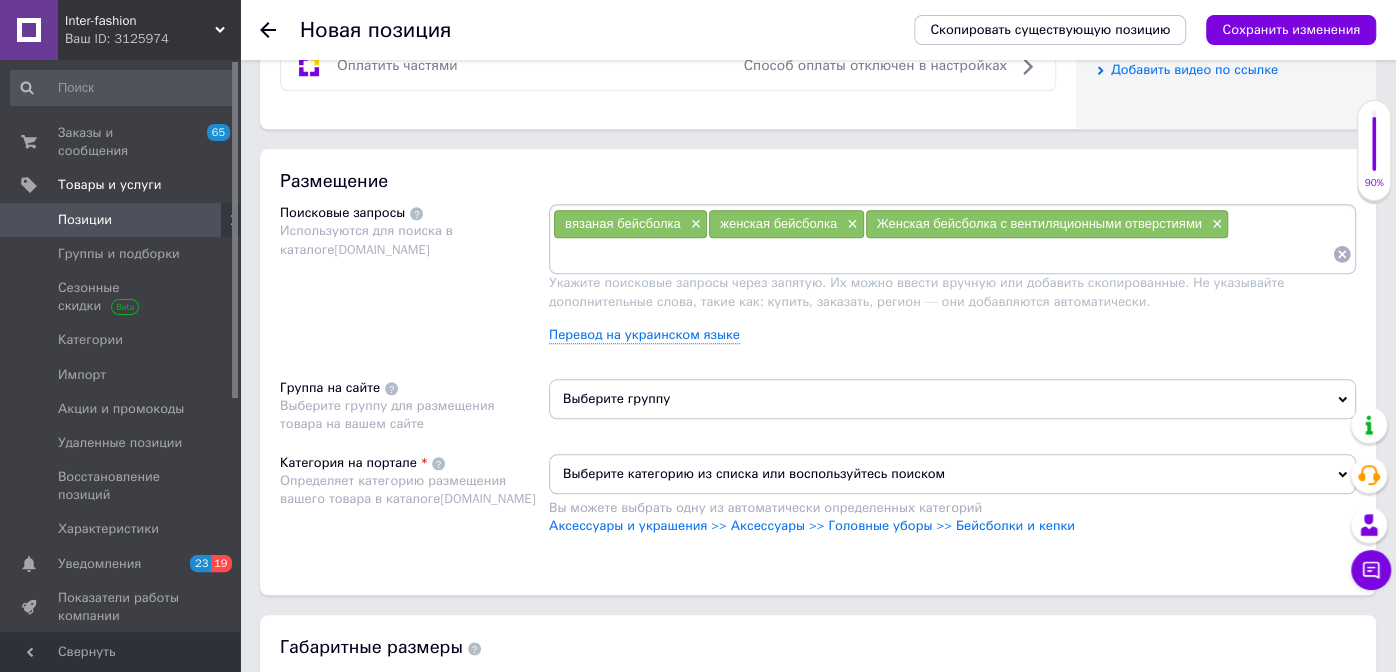scroll, scrollTop: 1100, scrollLeft: 0, axis: vertical 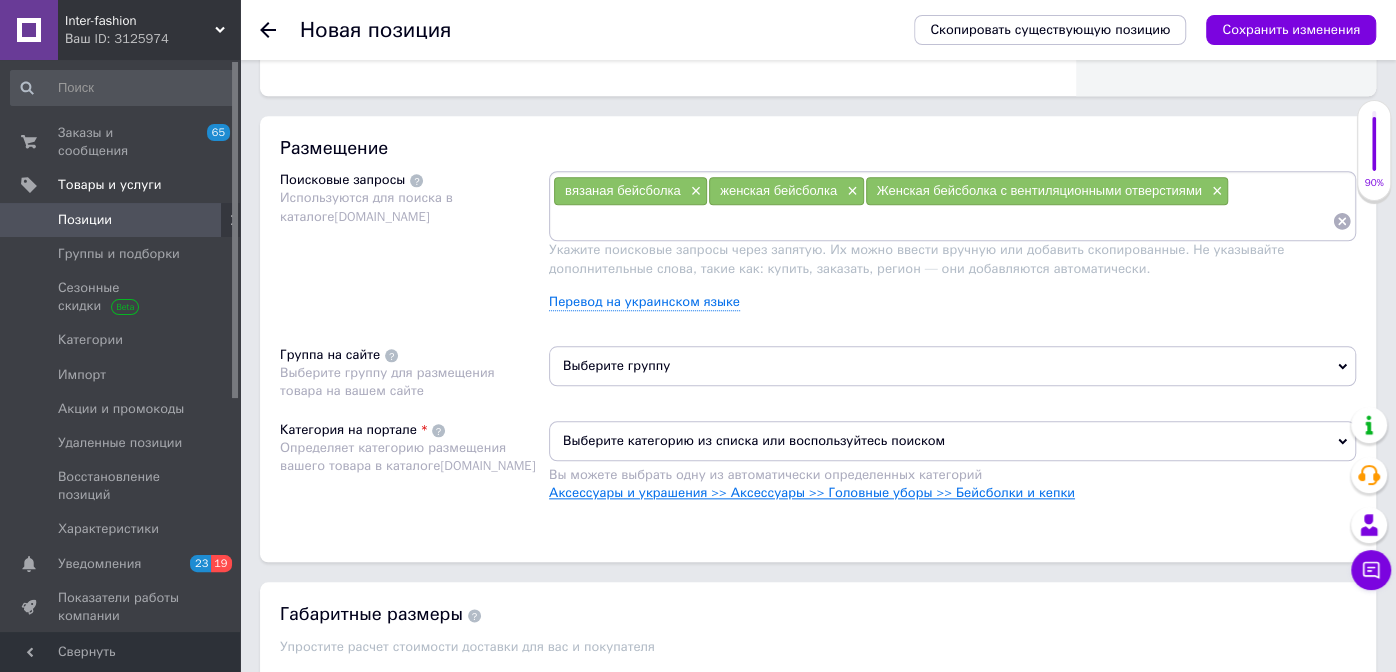 click on "Аксессуары и украшения >> Аксессуары >> Головные уборы >> Бейсболки и кепки" at bounding box center [812, 492] 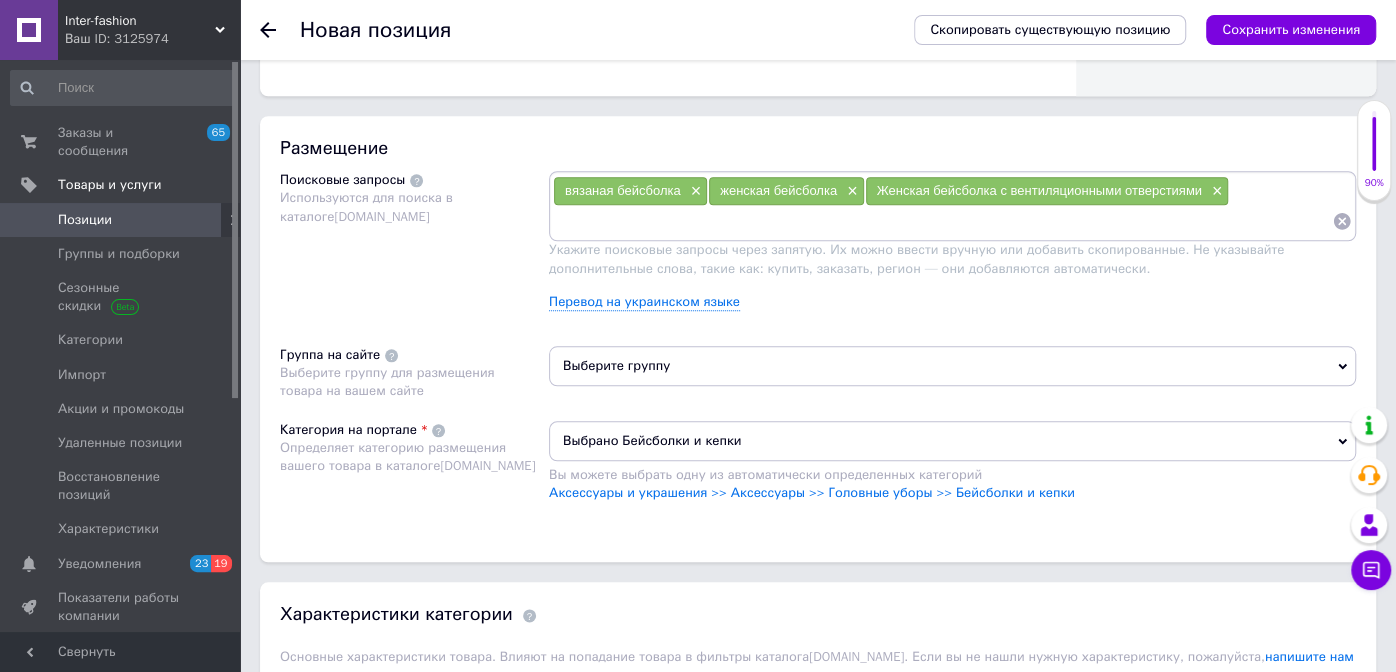 click on "Выберите группу" at bounding box center [952, 366] 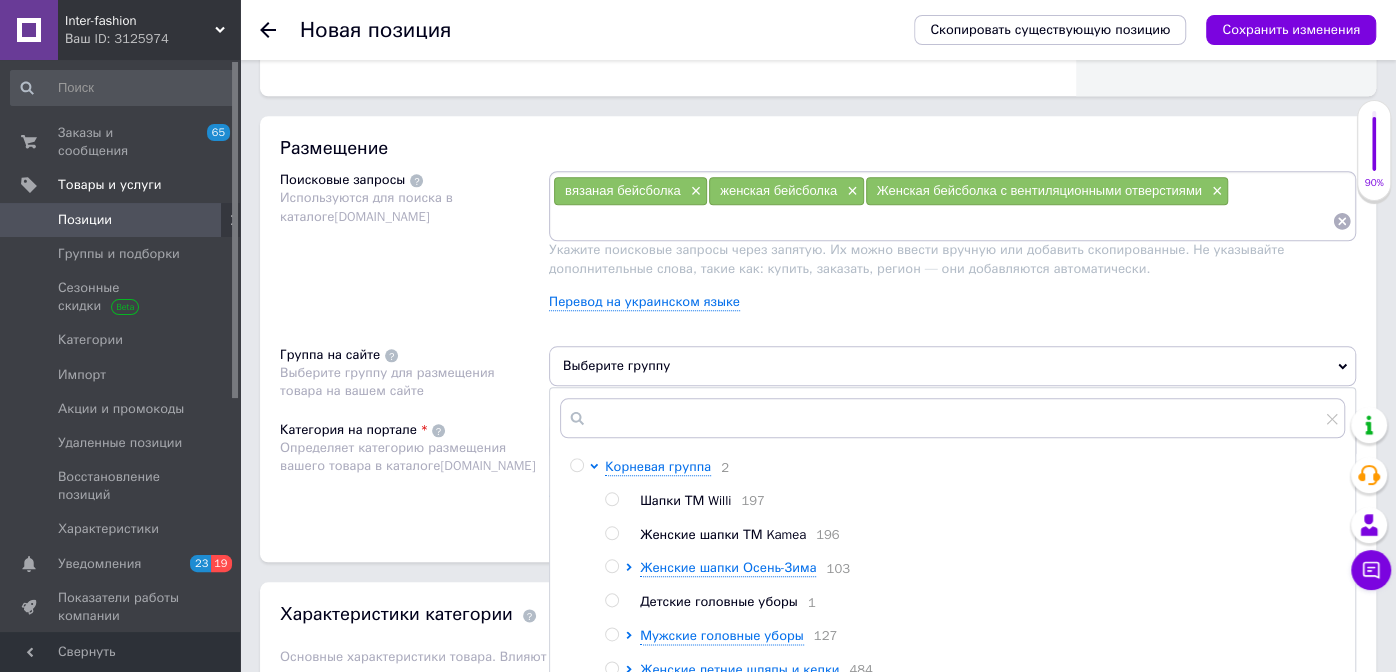 scroll, scrollTop: 1299, scrollLeft: 0, axis: vertical 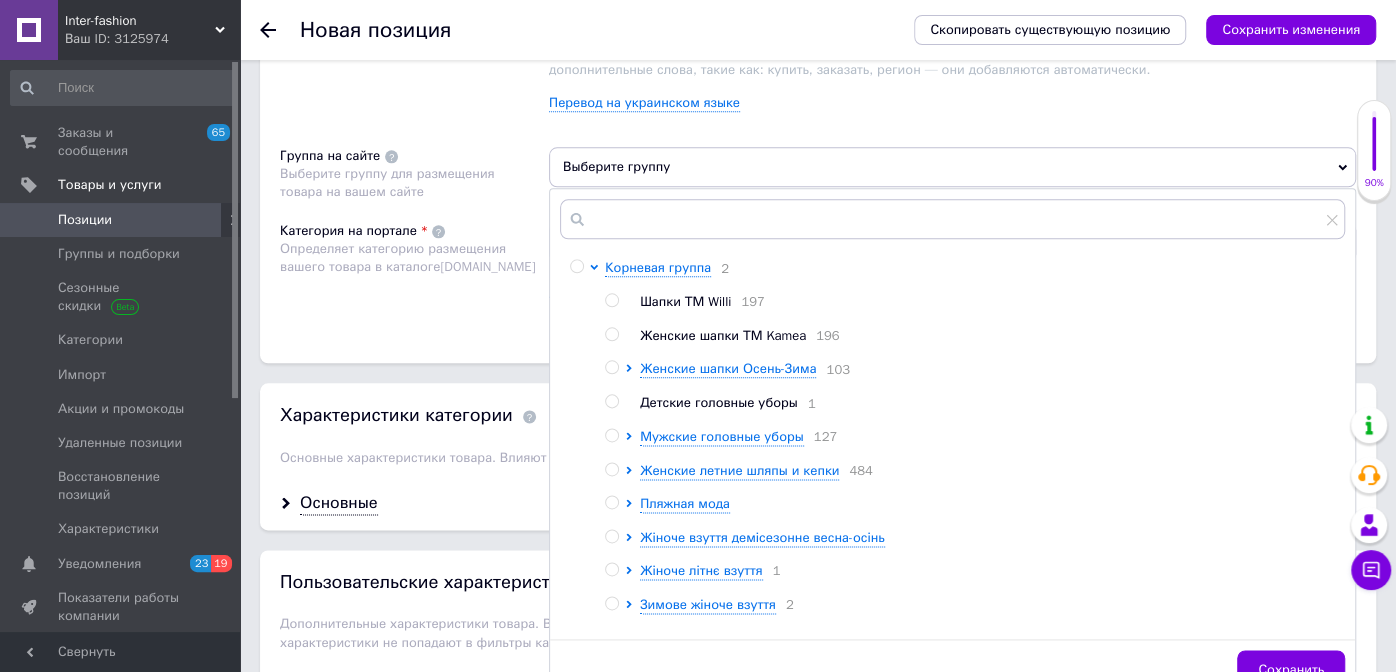 click at bounding box center (632, 471) 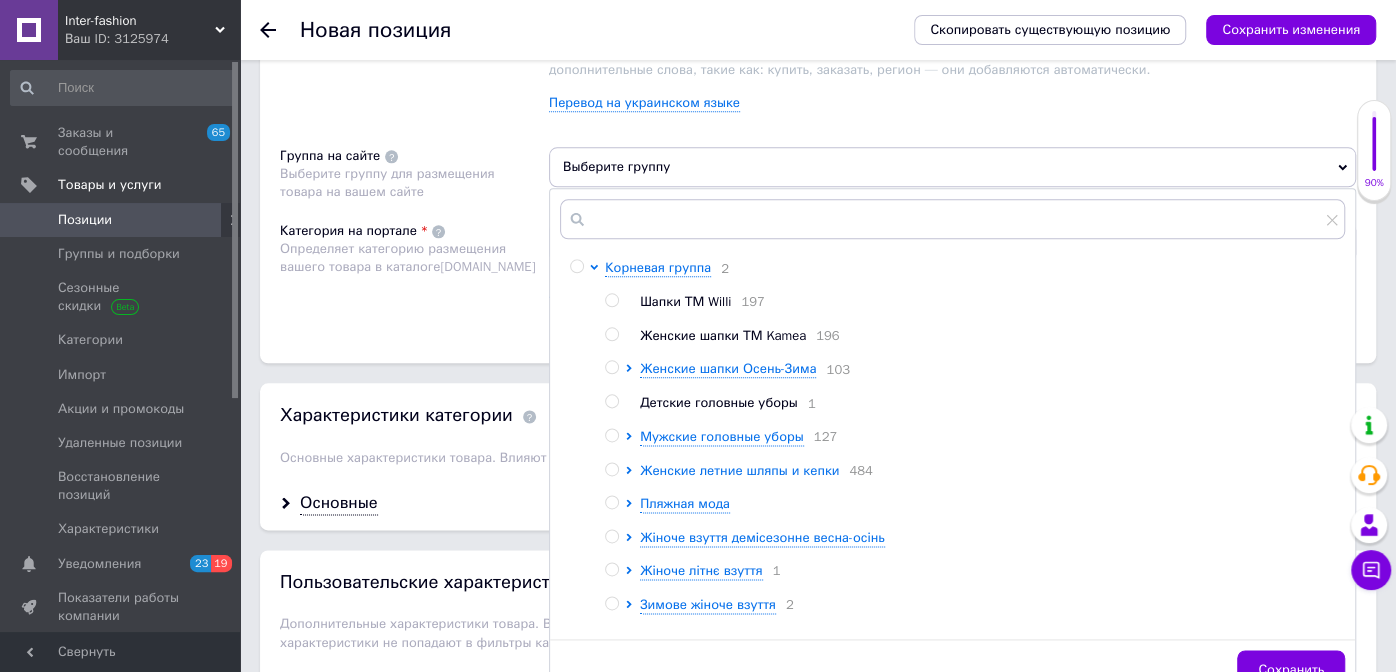 click 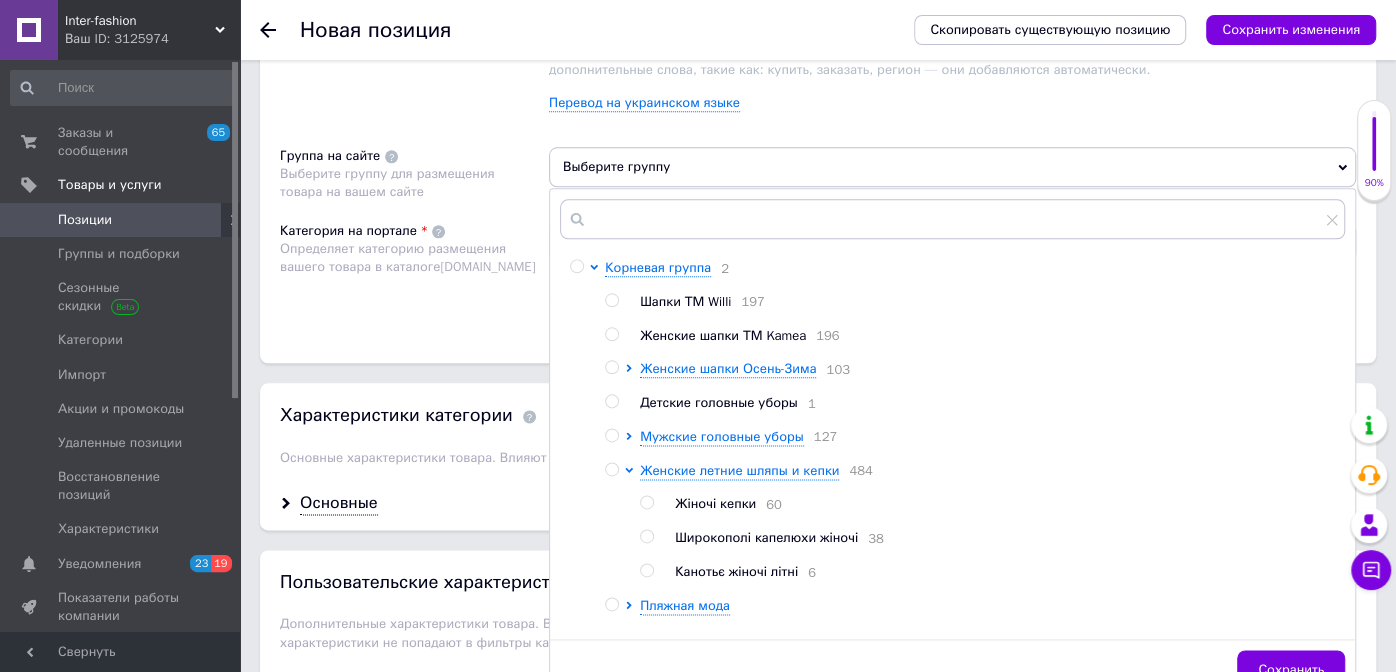 click on "Жіночі кепки" at bounding box center (715, 503) 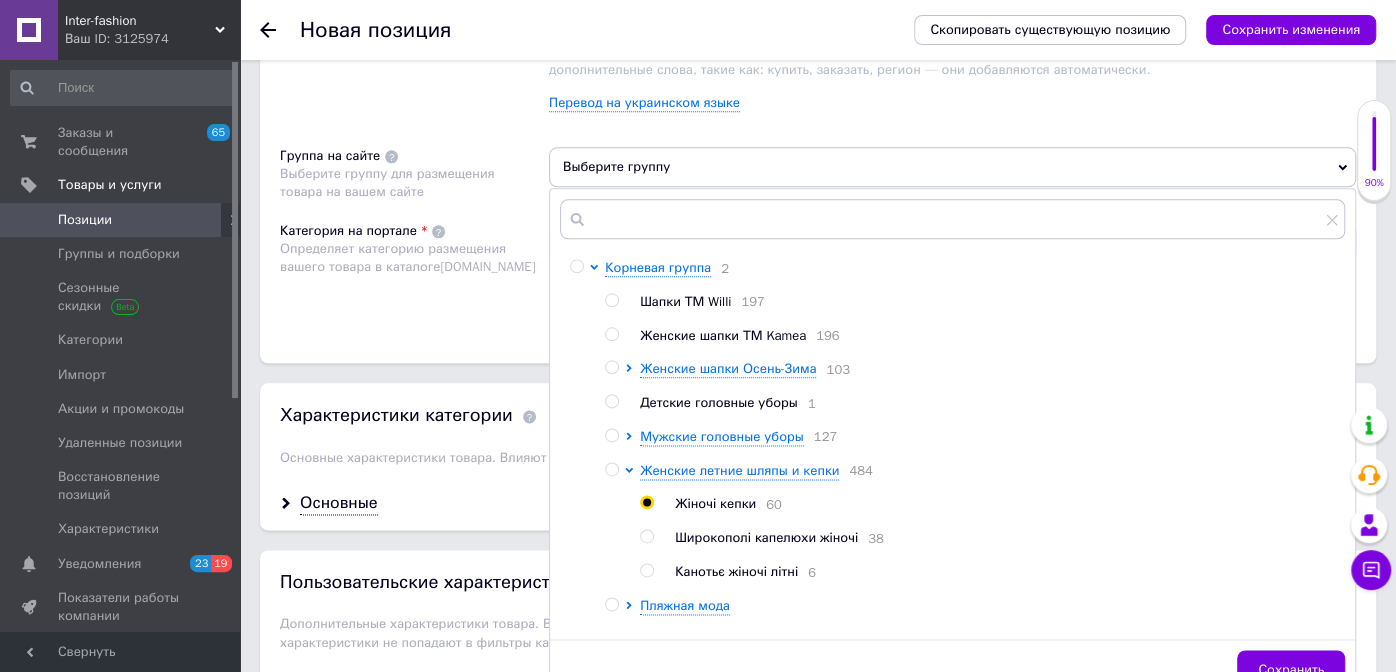 radio on "true" 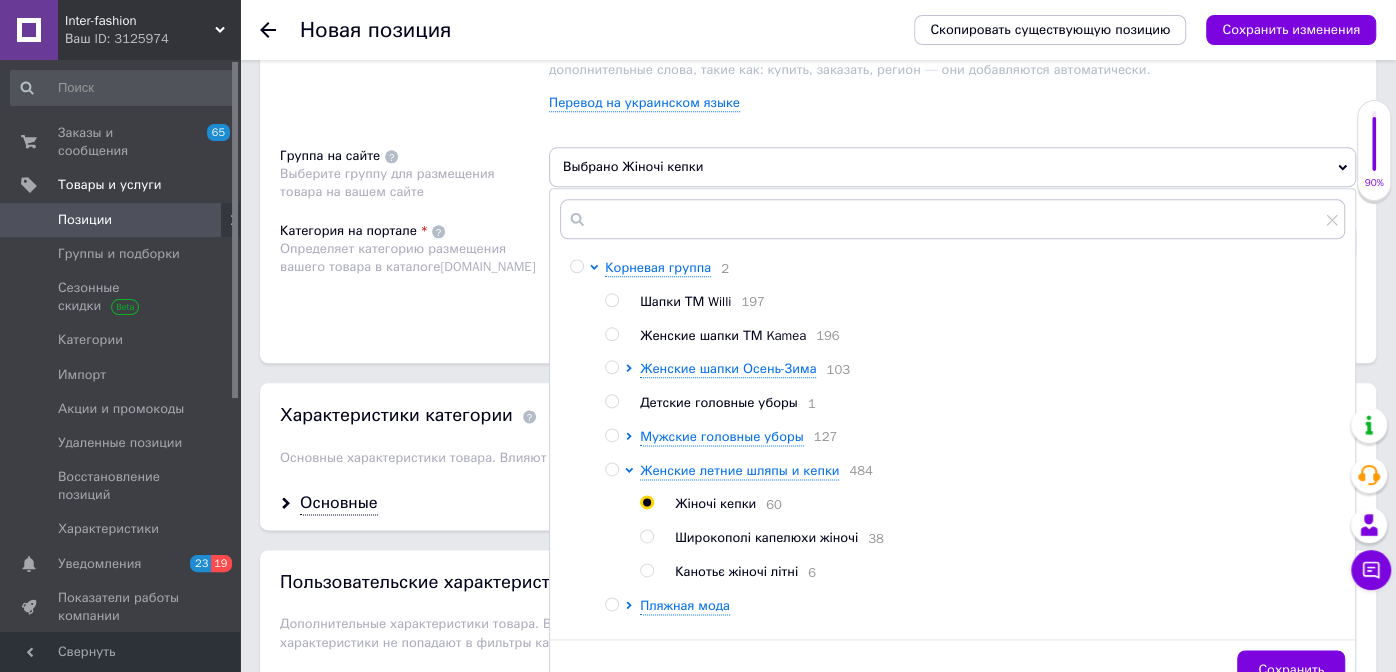 click on "Категория на портале Определяет категорию размещения вашего товара в каталоге  [DOMAIN_NAME]" at bounding box center (414, 272) 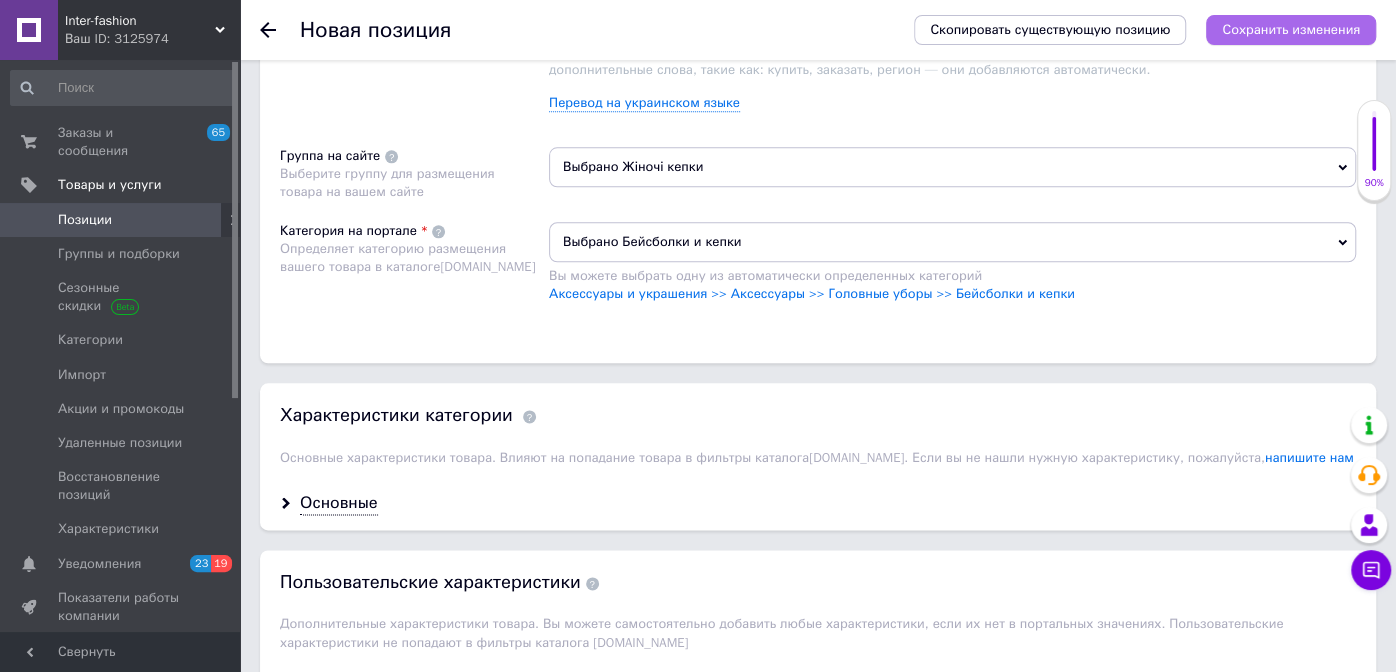click on "Сохранить изменения" at bounding box center [1291, 30] 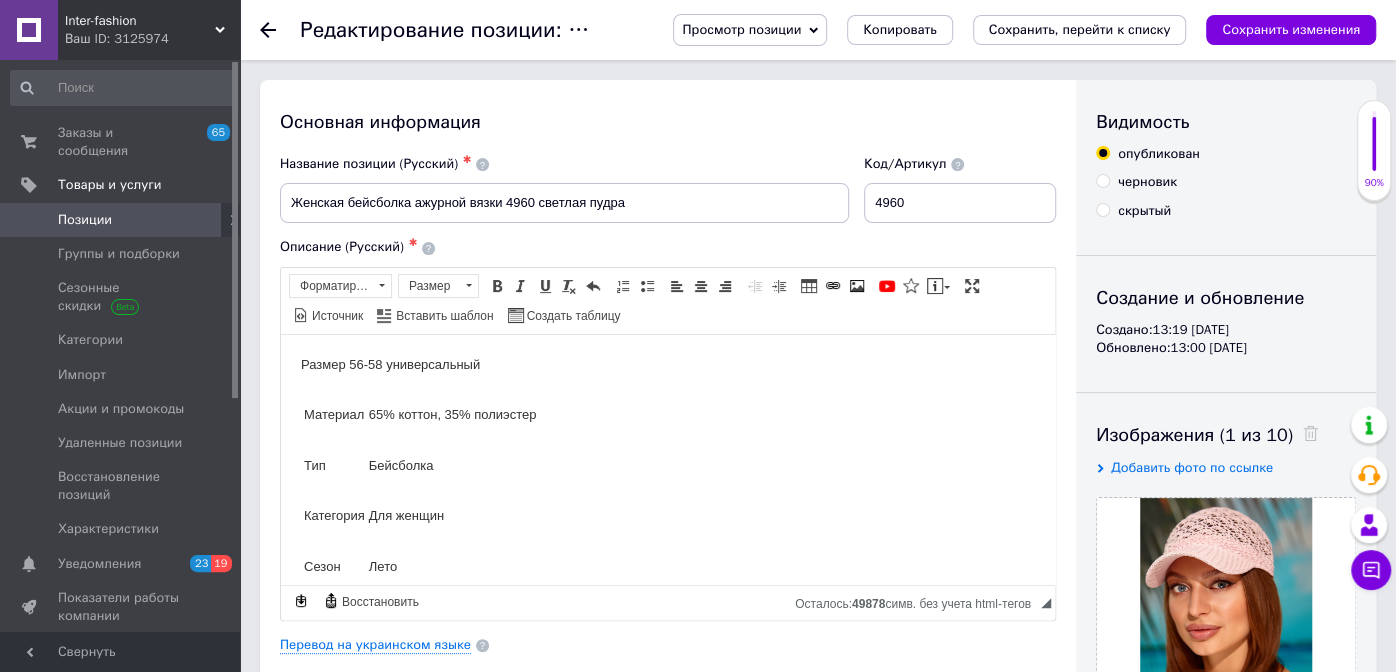 scroll, scrollTop: 0, scrollLeft: 0, axis: both 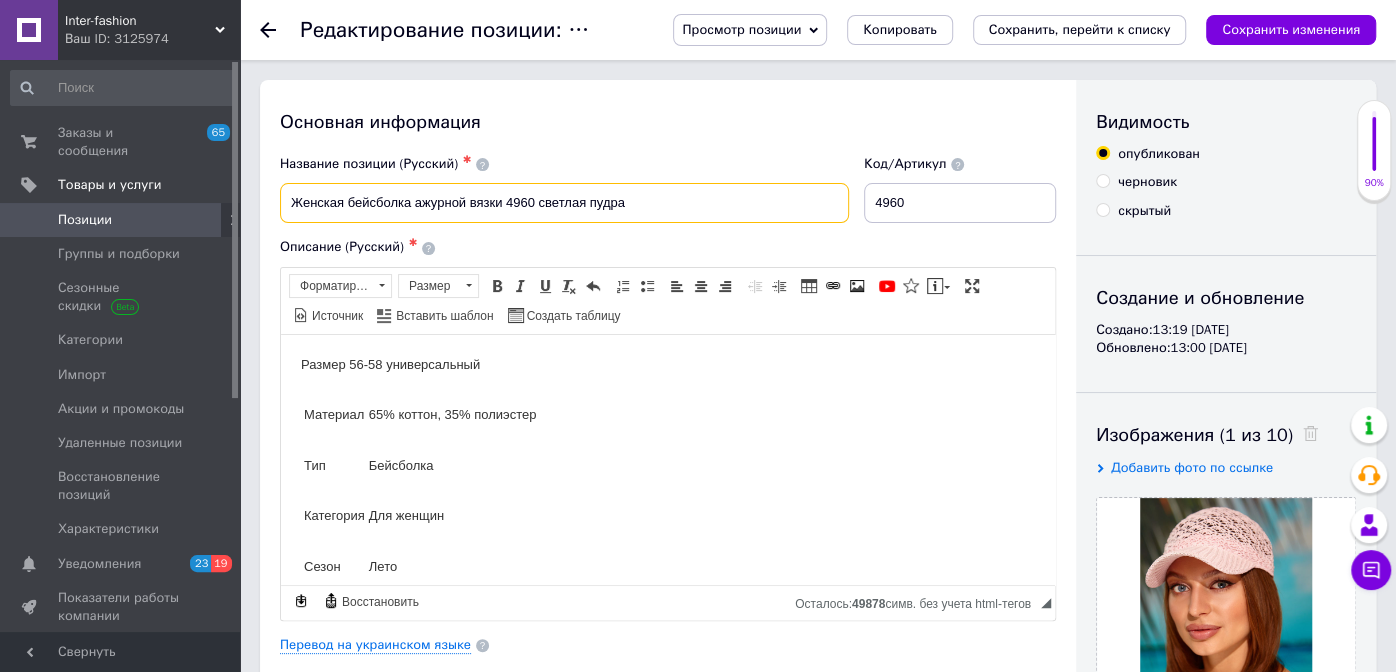 drag, startPoint x: 631, startPoint y: 193, endPoint x: 284, endPoint y: 199, distance: 347.05188 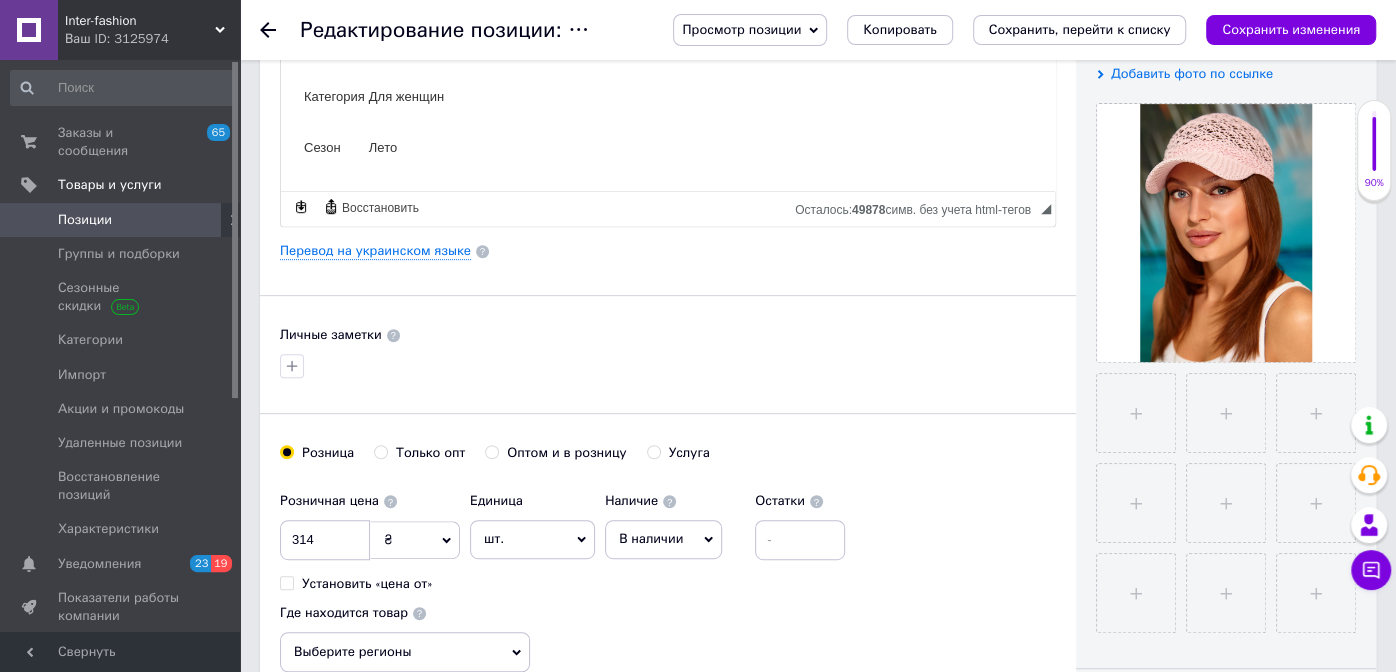 scroll, scrollTop: 400, scrollLeft: 0, axis: vertical 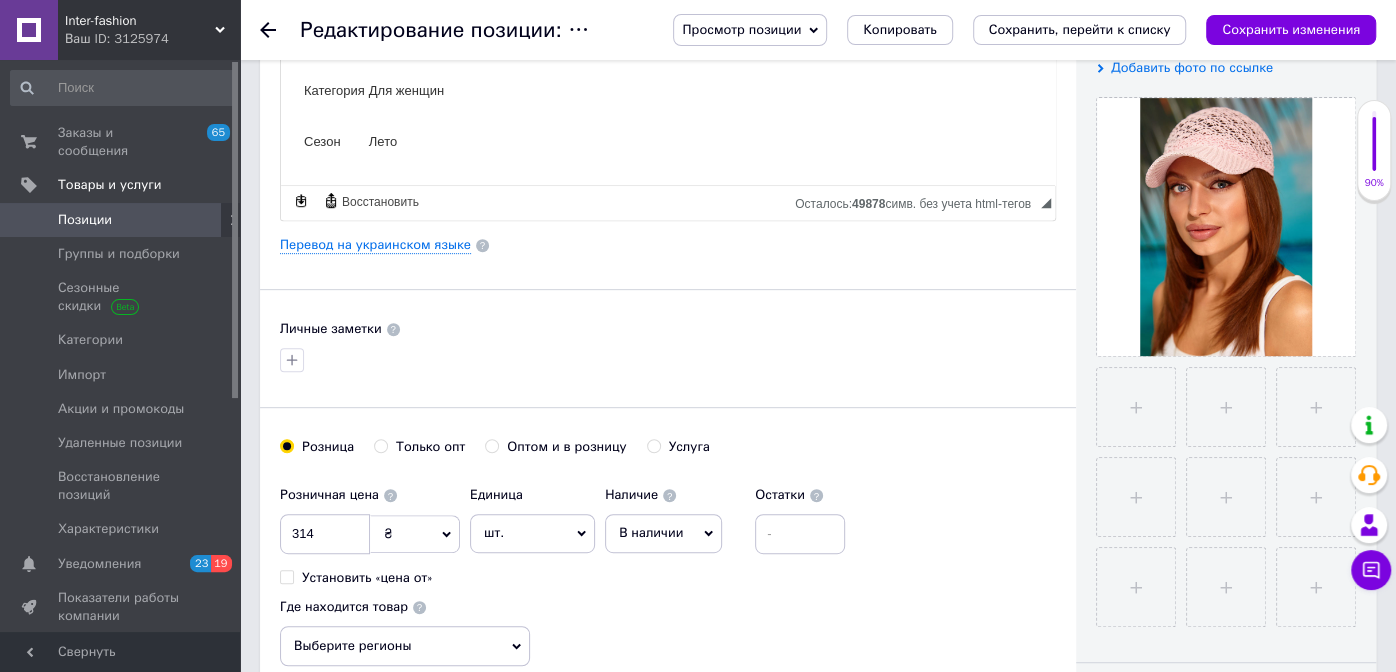 drag, startPoint x: 0, startPoint y: 88, endPoint x: 12, endPoint y: 89, distance: 12.0415945 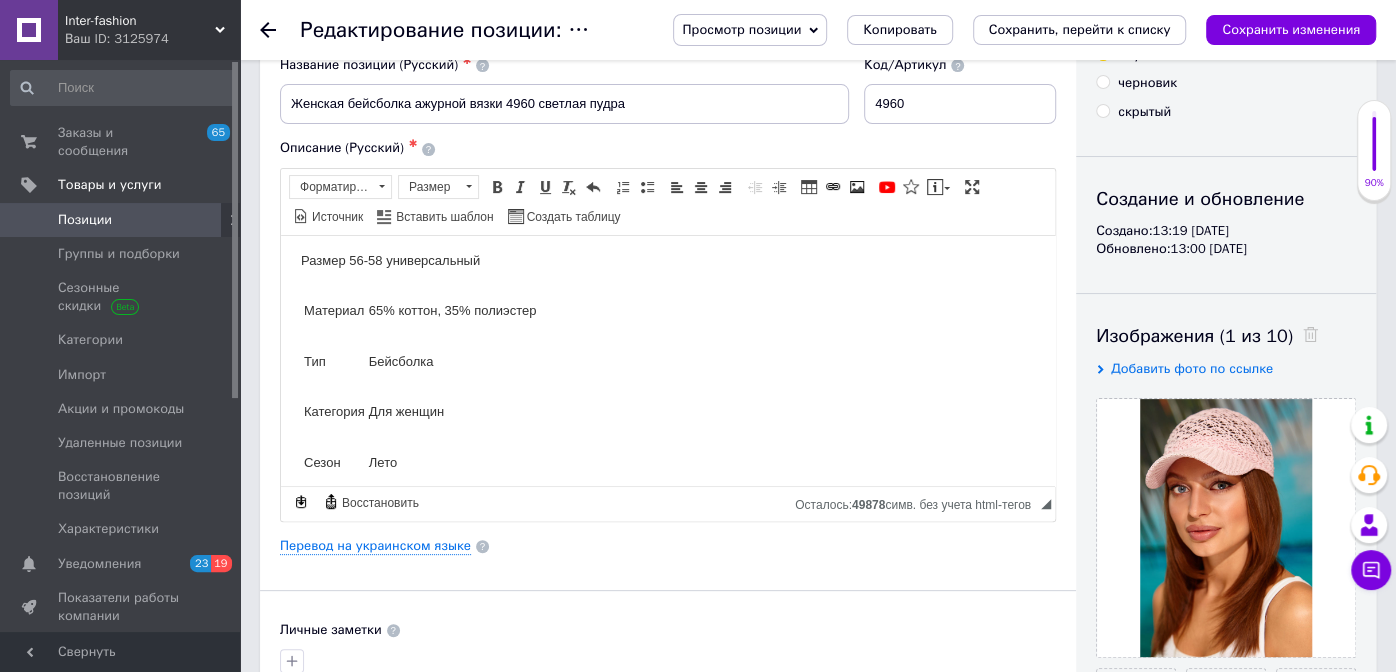 scroll, scrollTop: 0, scrollLeft: 0, axis: both 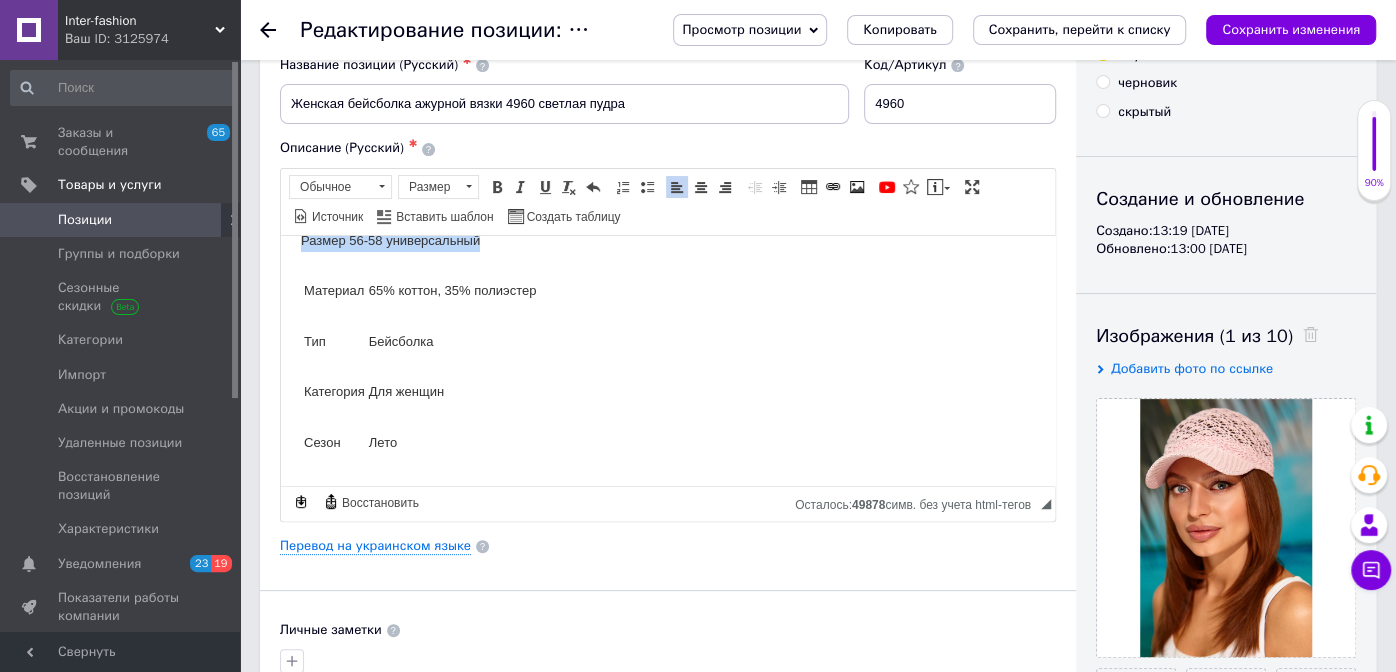 drag, startPoint x: 301, startPoint y: 262, endPoint x: 474, endPoint y: 502, distance: 295.853 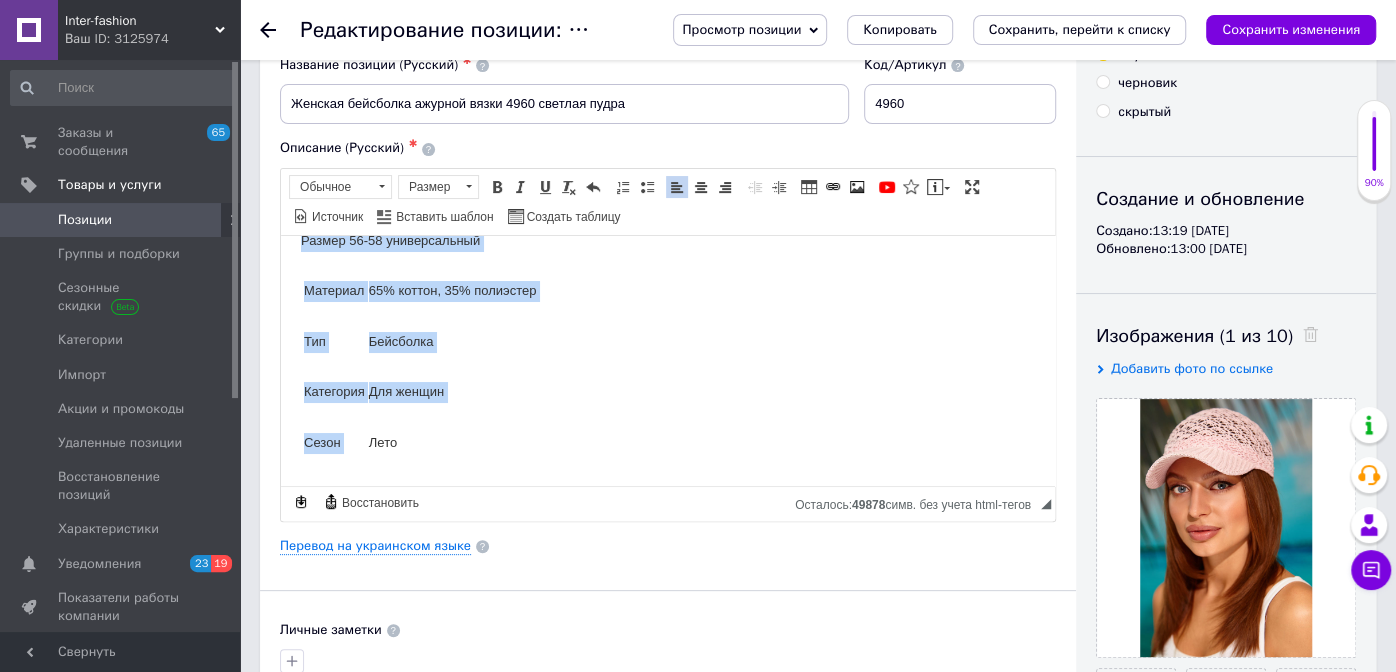 copy on "Размер 56-58 универсальный Материал 65% коттон, 35% полиэстер Тип Бейсболка Категория Для женщин Сезон" 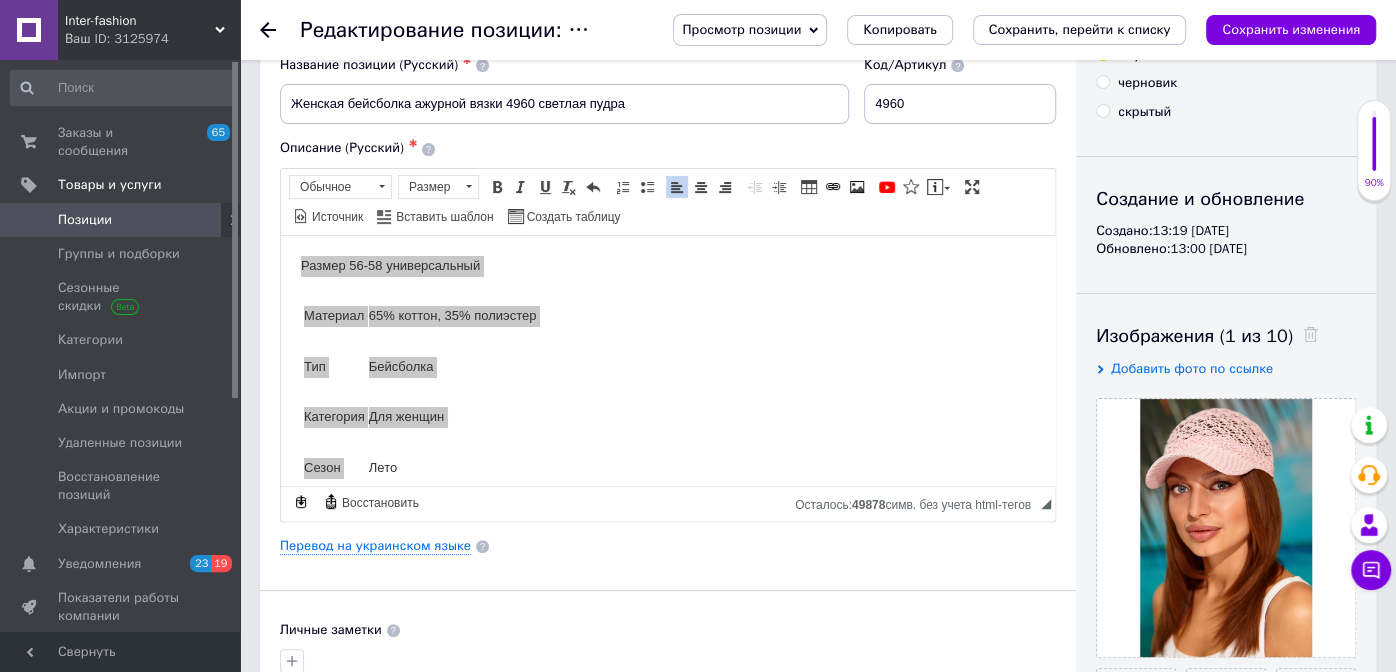 scroll, scrollTop: 0, scrollLeft: 0, axis: both 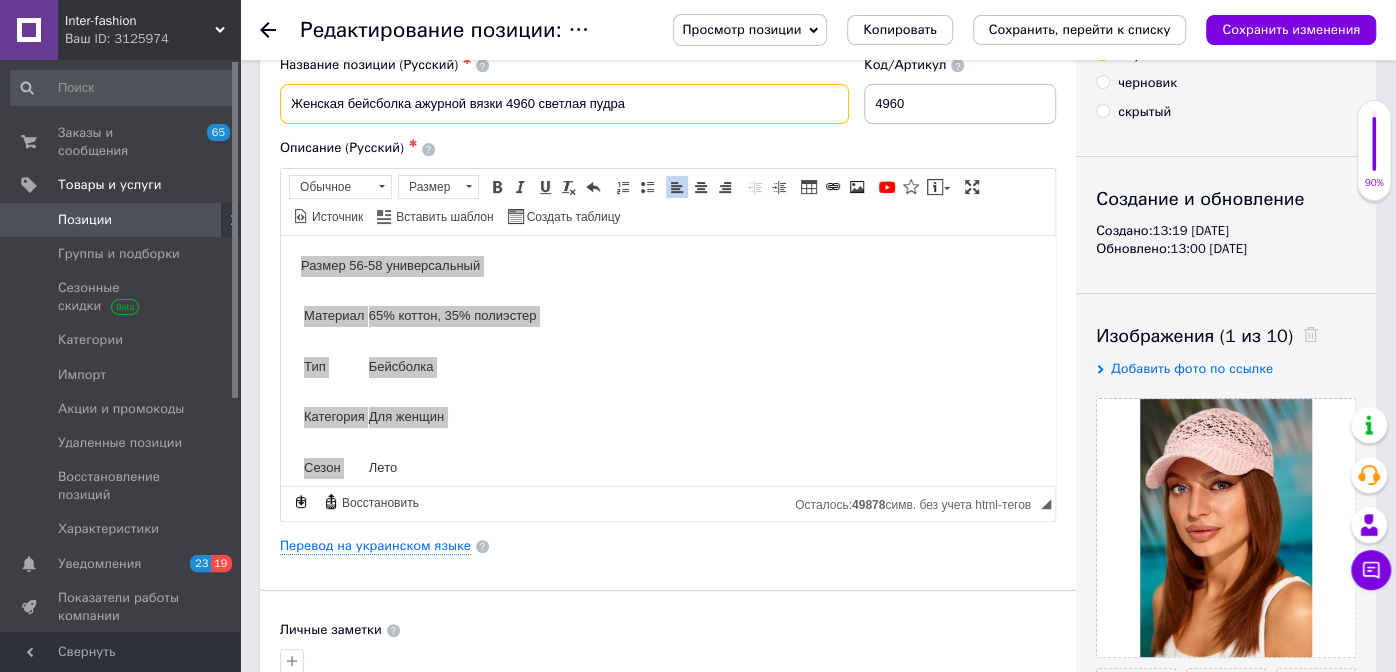 drag, startPoint x: 625, startPoint y: 102, endPoint x: 292, endPoint y: 101, distance: 333.0015 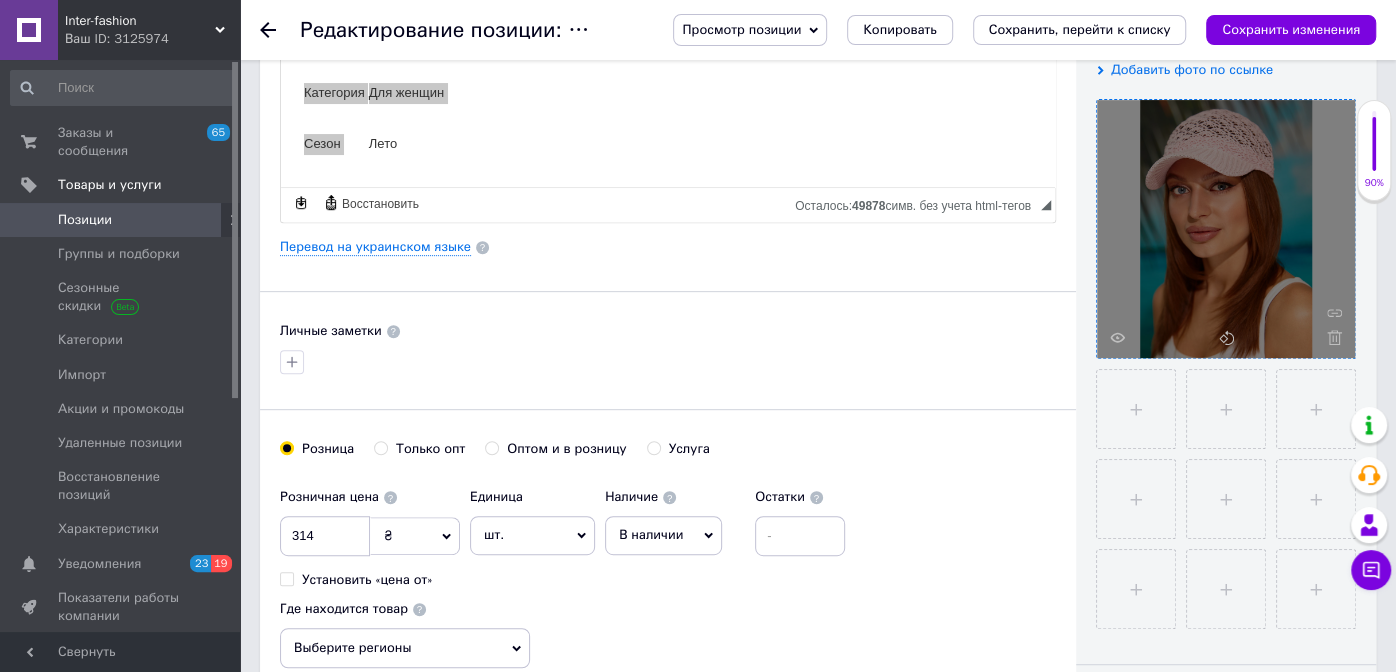 scroll, scrollTop: 400, scrollLeft: 0, axis: vertical 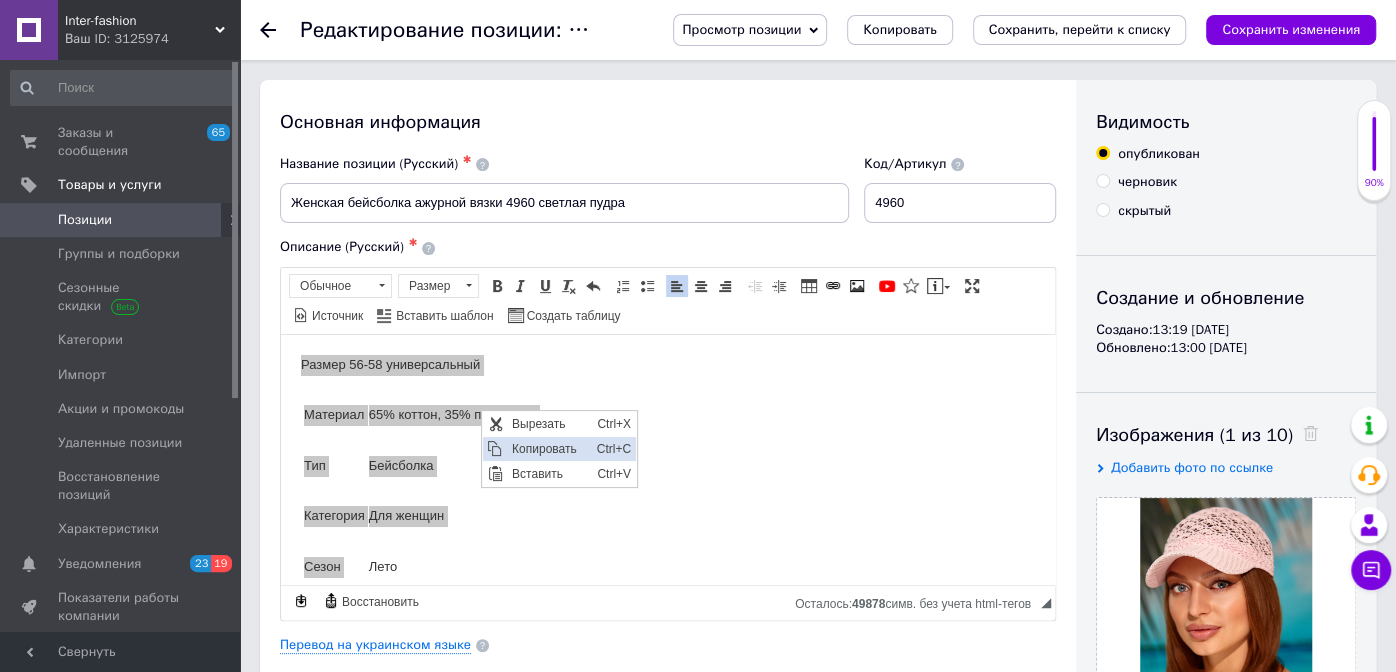drag, startPoint x: 528, startPoint y: 447, endPoint x: 696, endPoint y: 446, distance: 168.00298 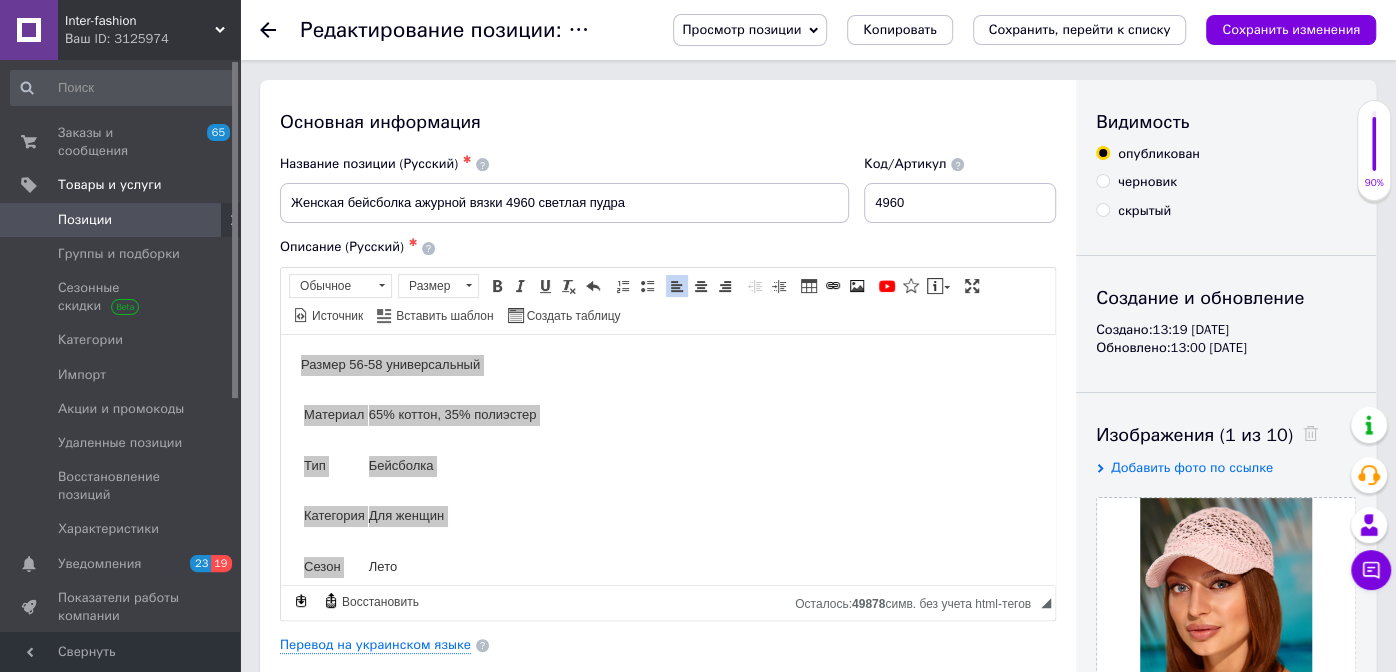click on "Позиции" at bounding box center (85, 220) 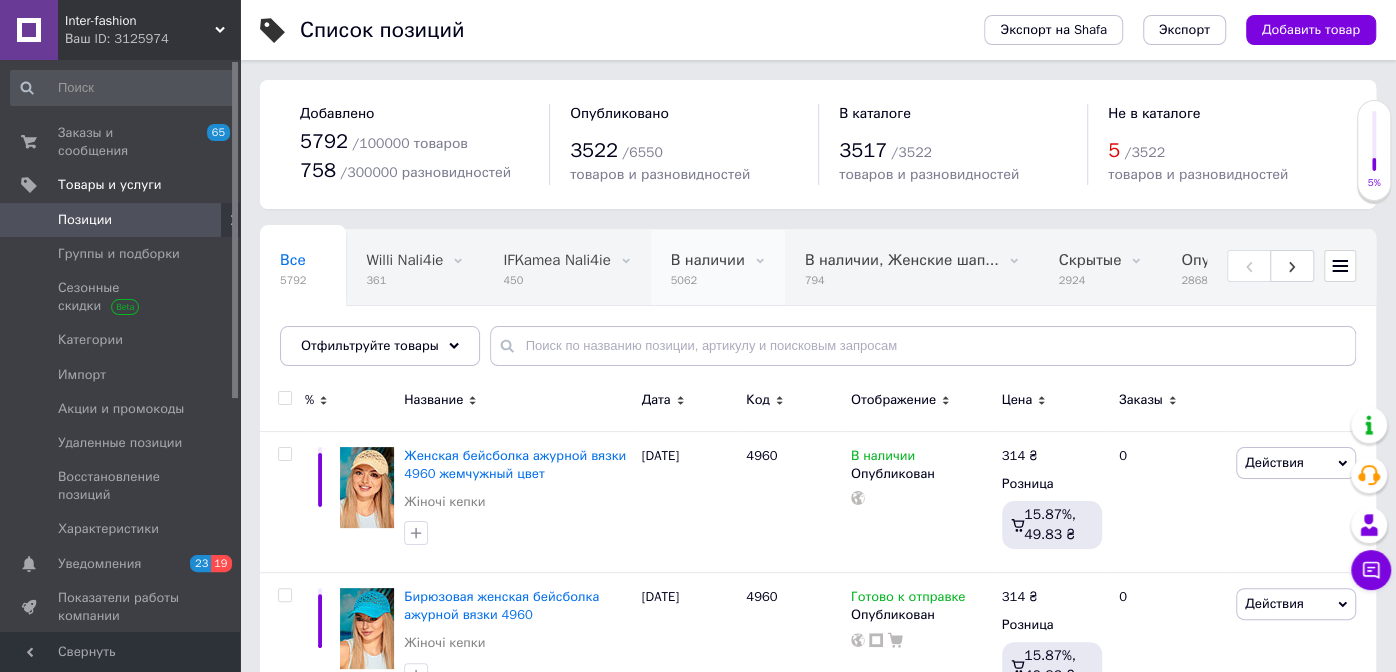 scroll, scrollTop: 0, scrollLeft: 199, axis: horizontal 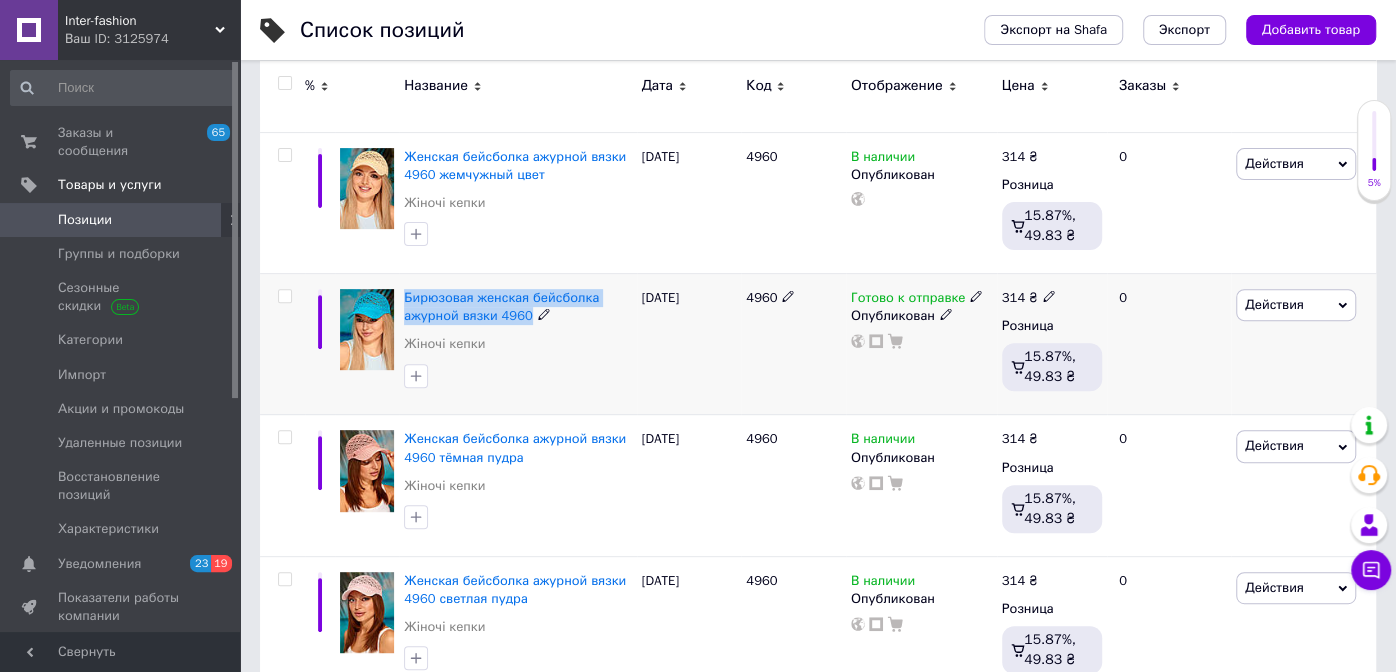 drag, startPoint x: 549, startPoint y: 314, endPoint x: 399, endPoint y: 291, distance: 151.75308 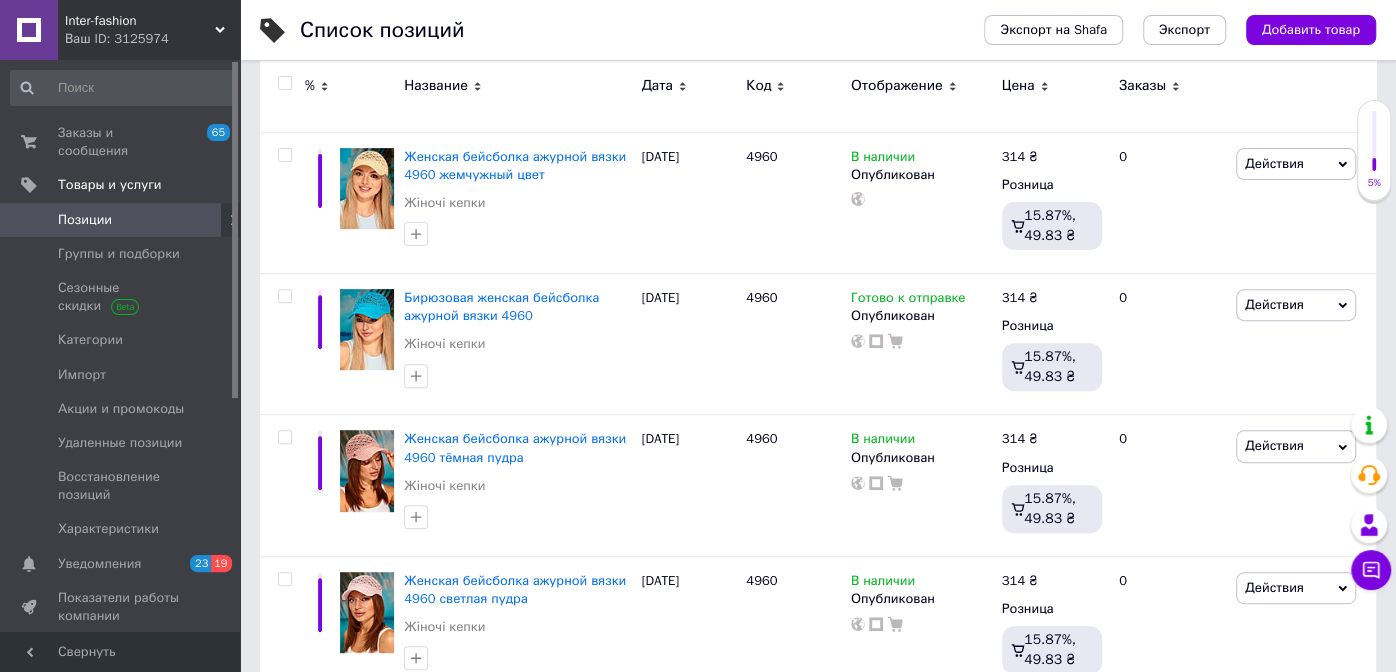 click on "Список позиций Экспорт на Shafa Экспорт Добавить товар Добавлено 5792   / 100000   товаров 758   / 300000   разновидностей Опубликовано 3522   / 6550 товаров и разновидностей В каталоге 3517   / 3522 товаров и разновидностей Не в каталоге 5   / 3522 товаров и разновидностей Все 5792 Willi Nali4ie 361 Удалить Редактировать IFKamea Nali4ie 450 Удалить Редактировать В наличии 5062 Удалить Редактировать В наличии, Женские шап... 794 Удалить Редактировать Скрытые 2924 Удалить Редактировать Опубликованные 2868 Удалить Редактировать Опубликованные 2868 Удалить Редактировать Ok Отфильтровано...  Сохранить Все 5792 361 450 794" at bounding box center (818, 3575) 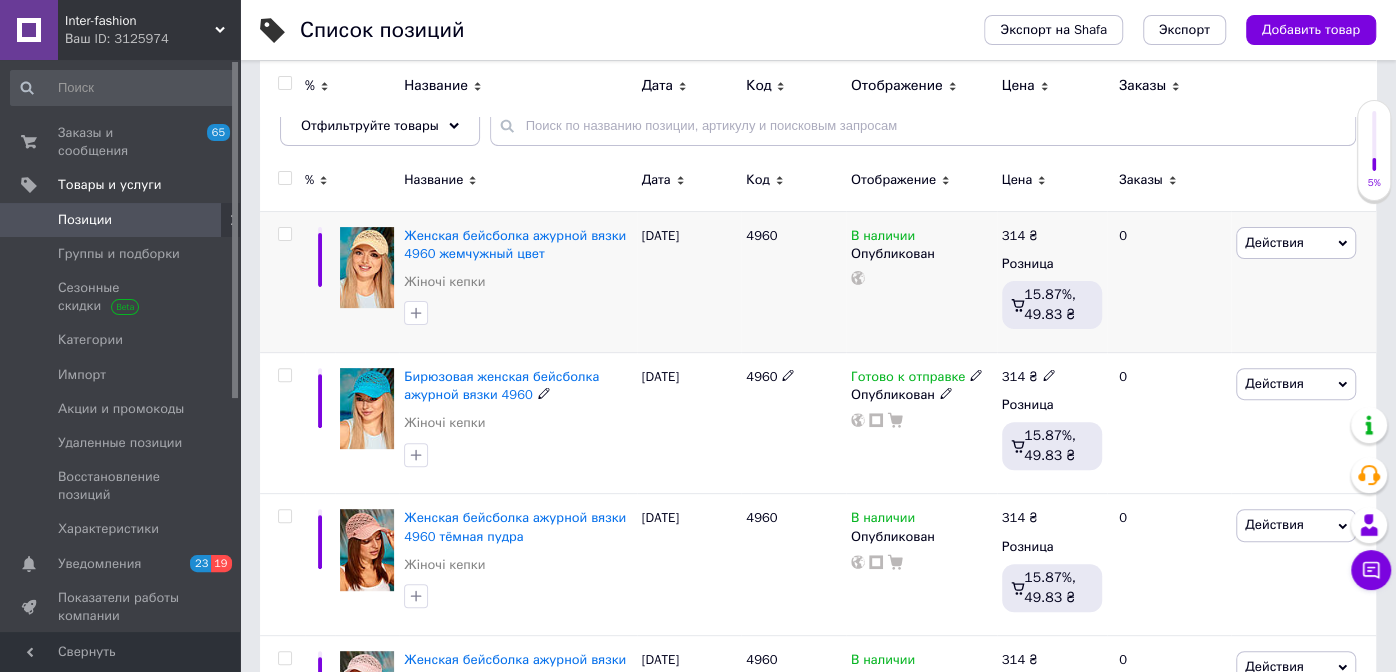 scroll, scrollTop: 99, scrollLeft: 0, axis: vertical 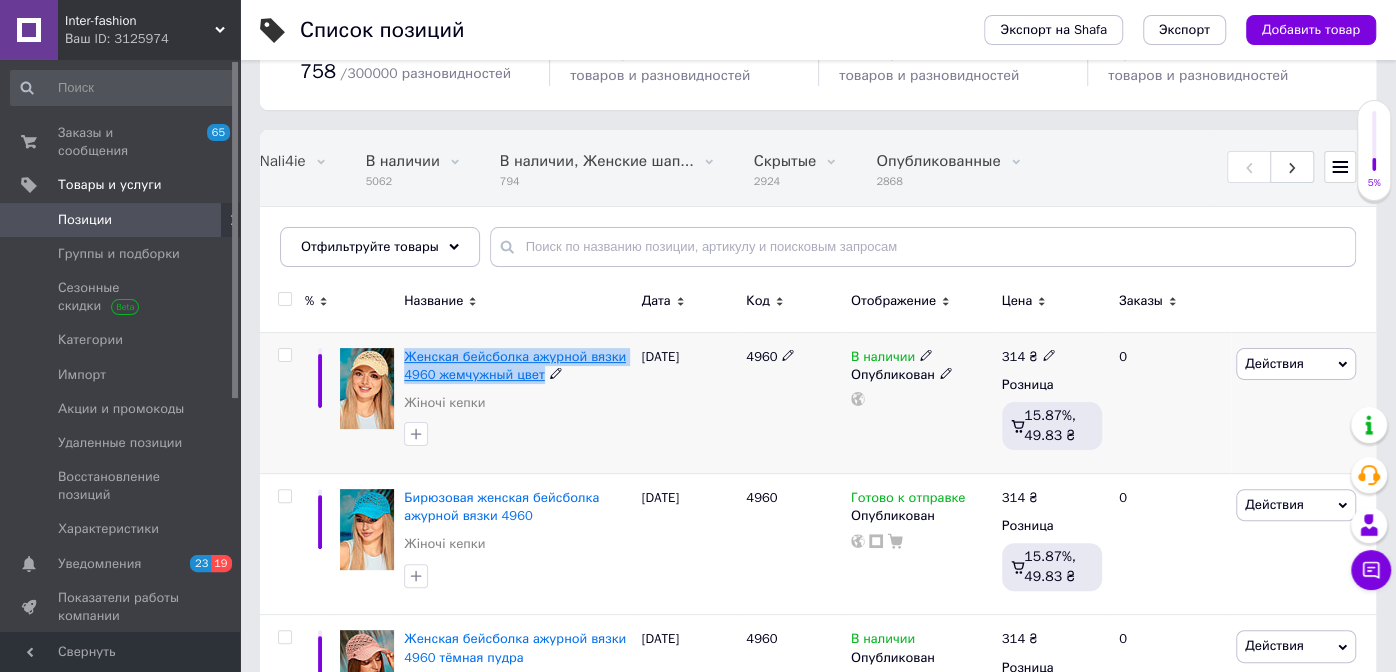 drag, startPoint x: 563, startPoint y: 372, endPoint x: 404, endPoint y: 350, distance: 160.5148 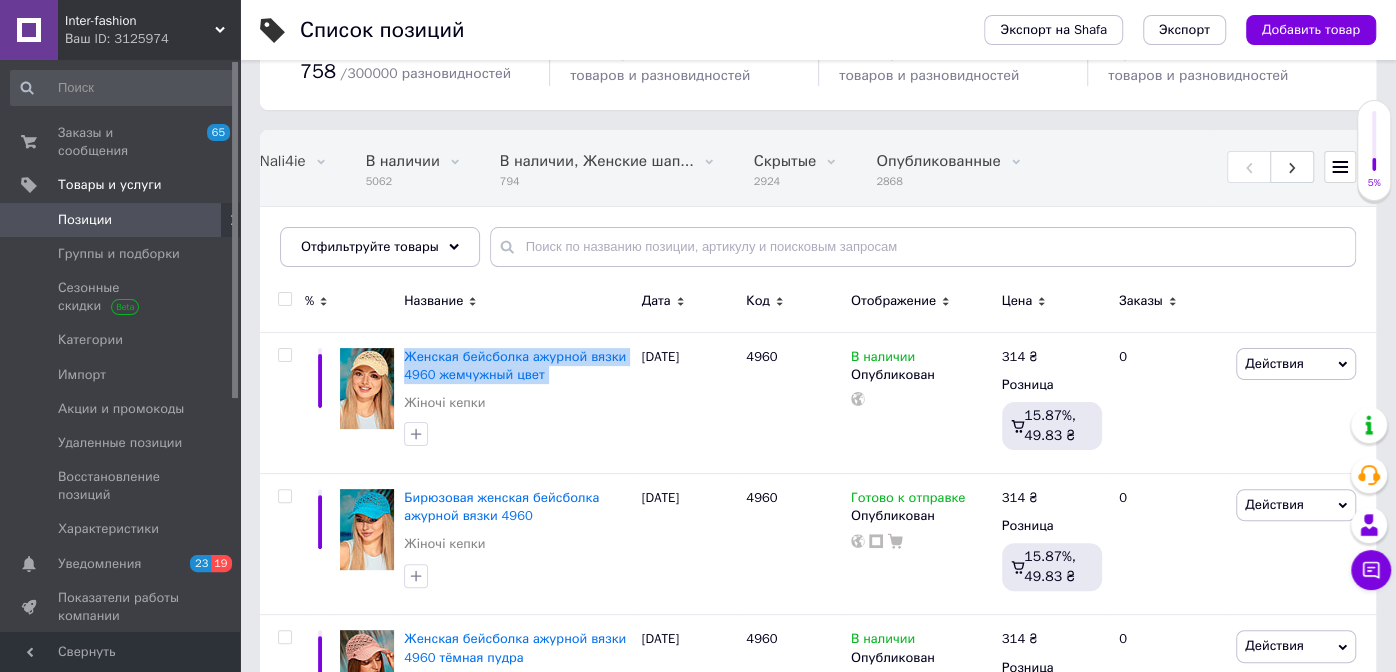 click on "Заказы и сообщения 65 0 Товары и услуги Позиции Группы и подборки Сезонные скидки Категории Импорт Акции и промокоды Удаленные позиции Восстановление позиций Характеристики Уведомления 23 19 Показатели работы компании Панель управления Отзывы Покупатели Каталог ProSale Аналитика Инструменты вебмастера и SEO Управление сайтом Кошелек компании Маркет Настройки Тарифы и счета Prom топ" at bounding box center (123, 349) 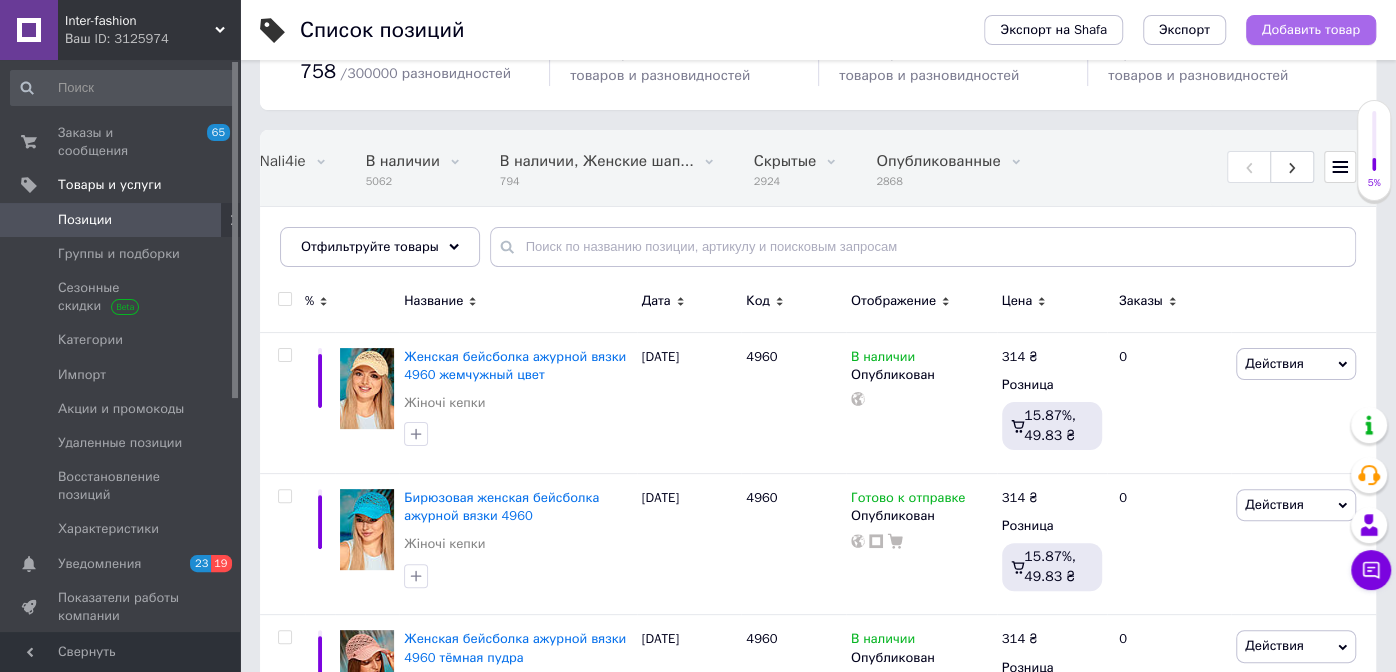 click on "Добавить товар" at bounding box center (1311, 30) 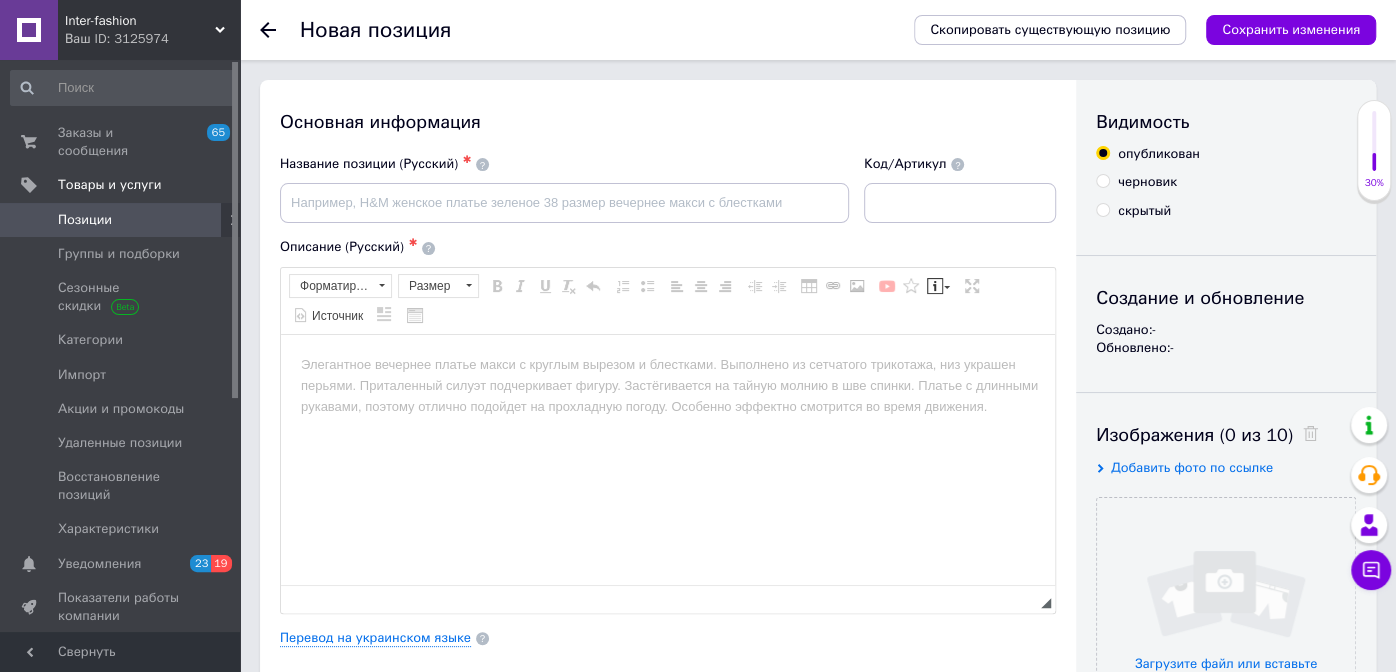 scroll, scrollTop: 0, scrollLeft: 0, axis: both 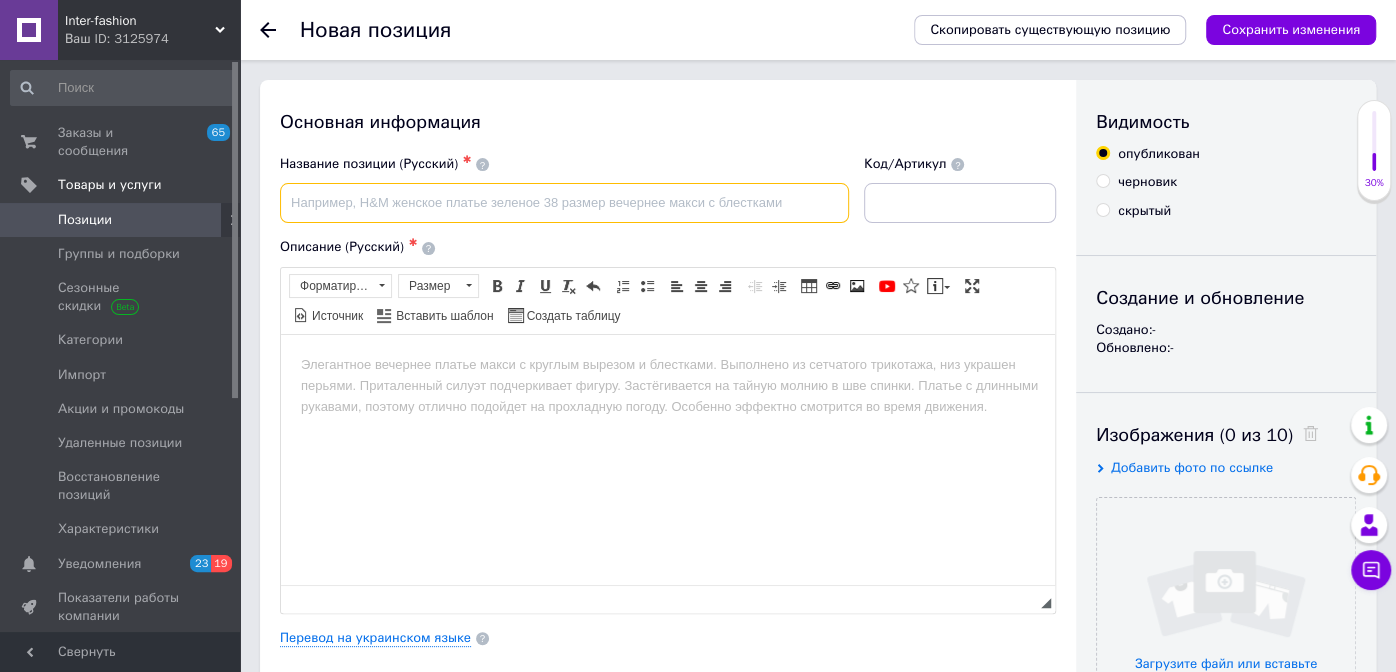 click at bounding box center (564, 203) 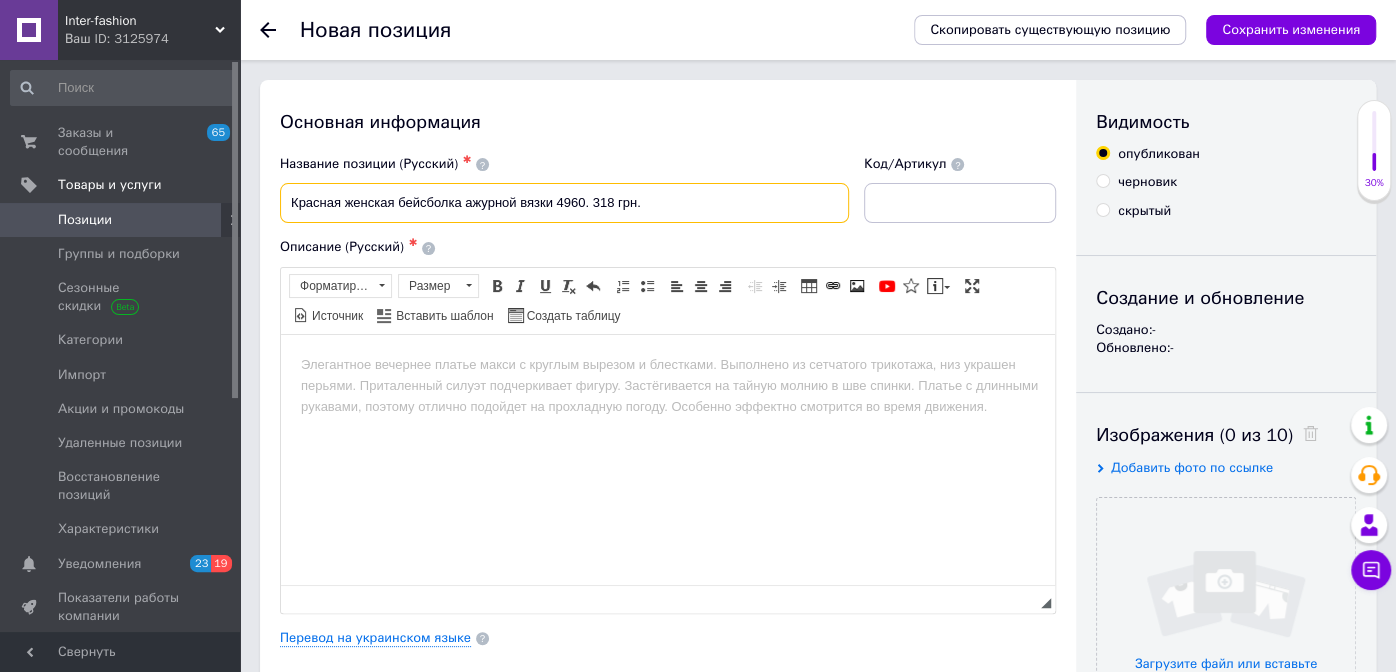 drag, startPoint x: 584, startPoint y: 199, endPoint x: 687, endPoint y: 198, distance: 103.00485 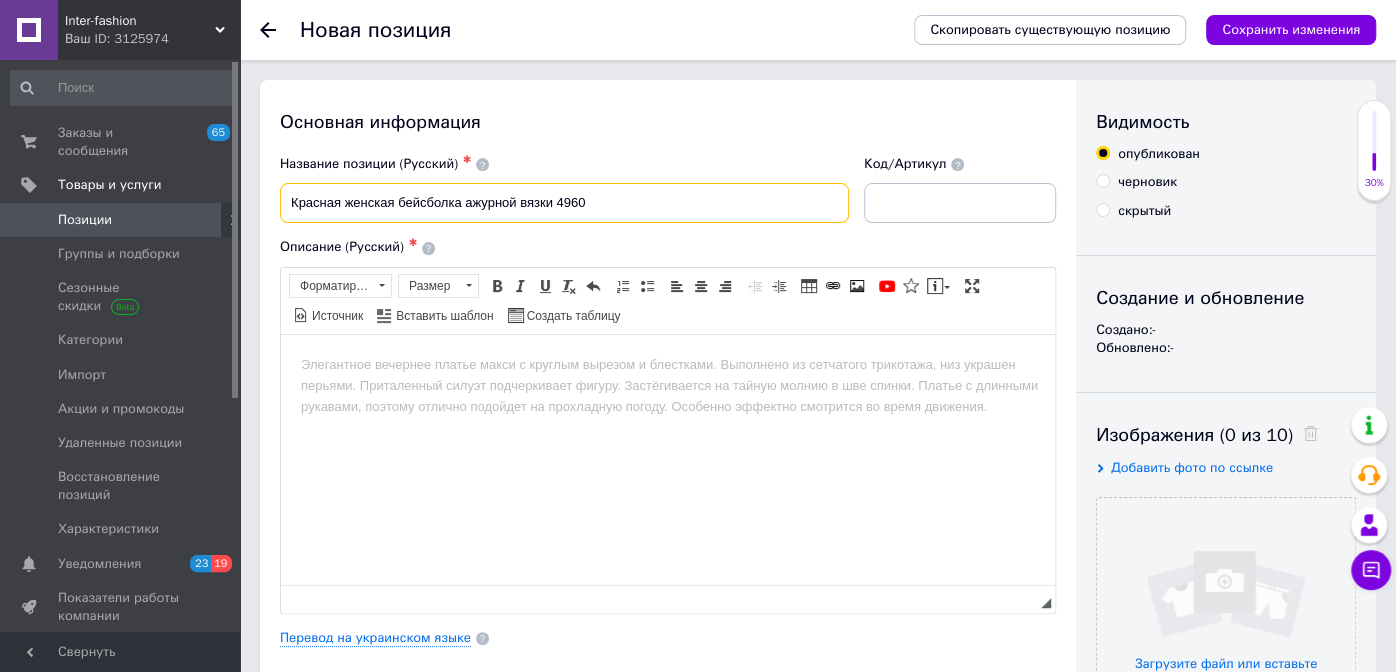 type on "Красная женская бейсболка ажурной вязки 4960" 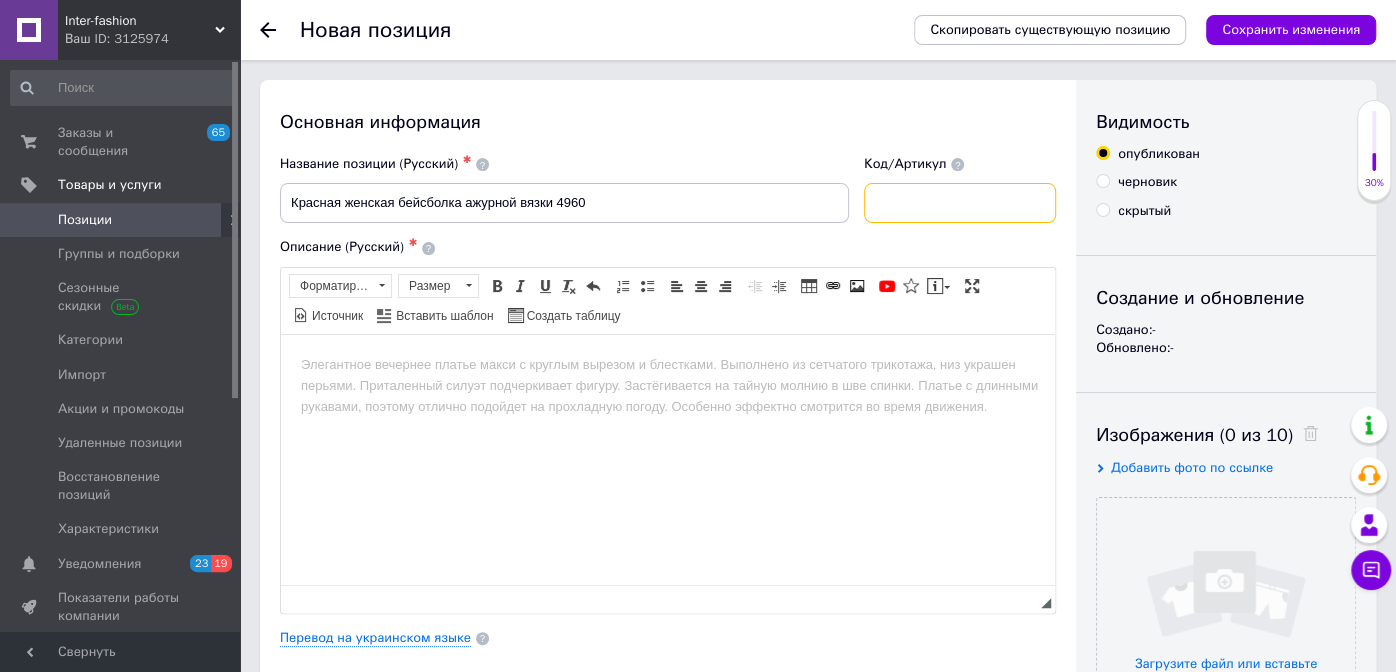 click at bounding box center [960, 203] 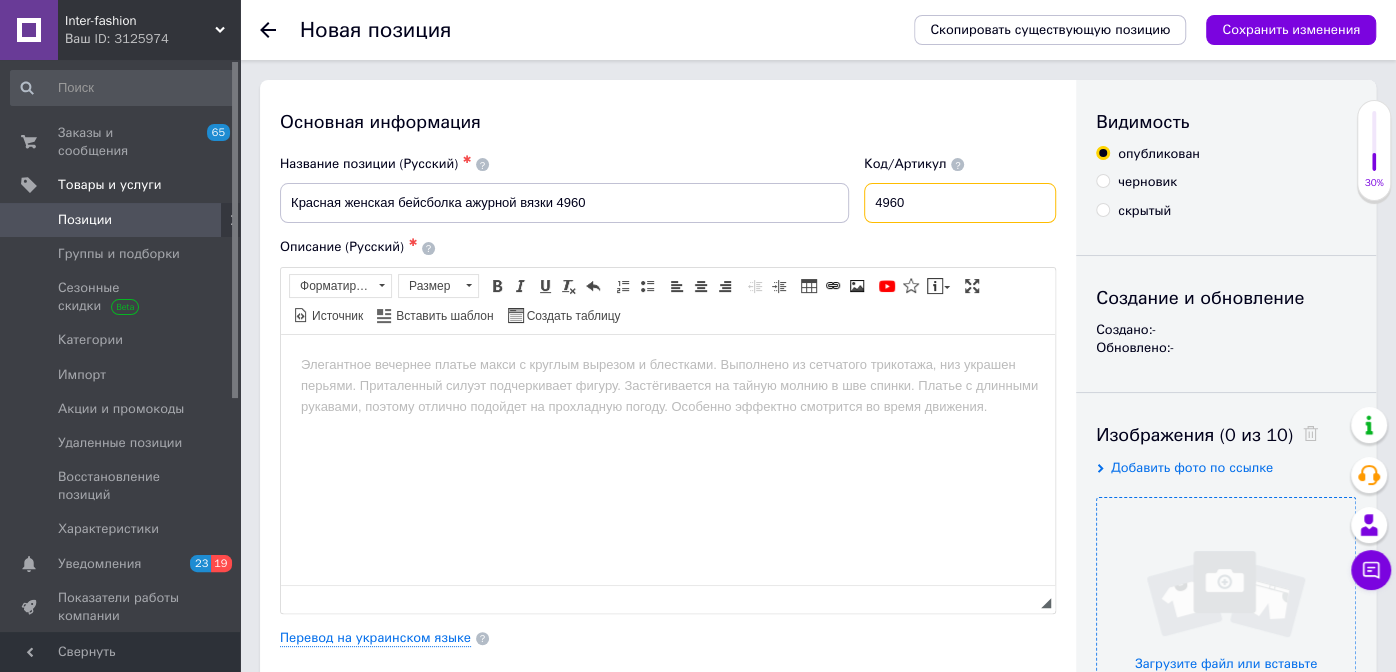type on "4960" 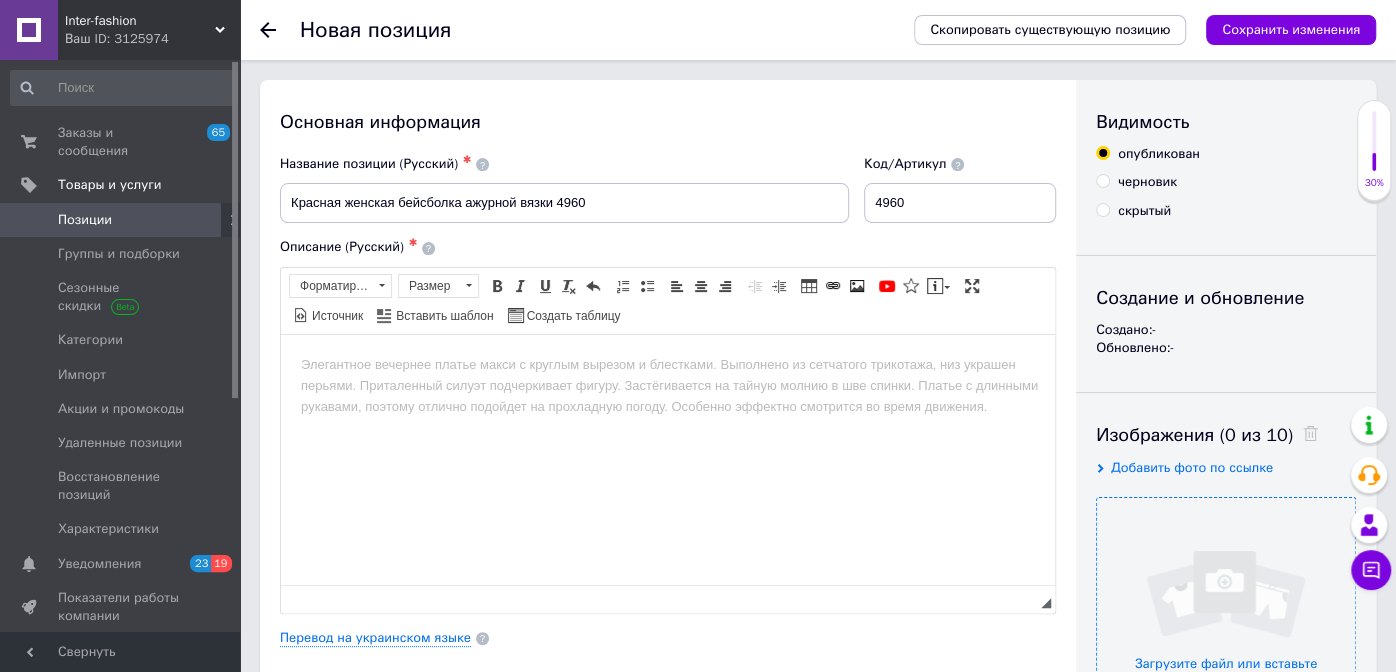 click at bounding box center [1226, 627] 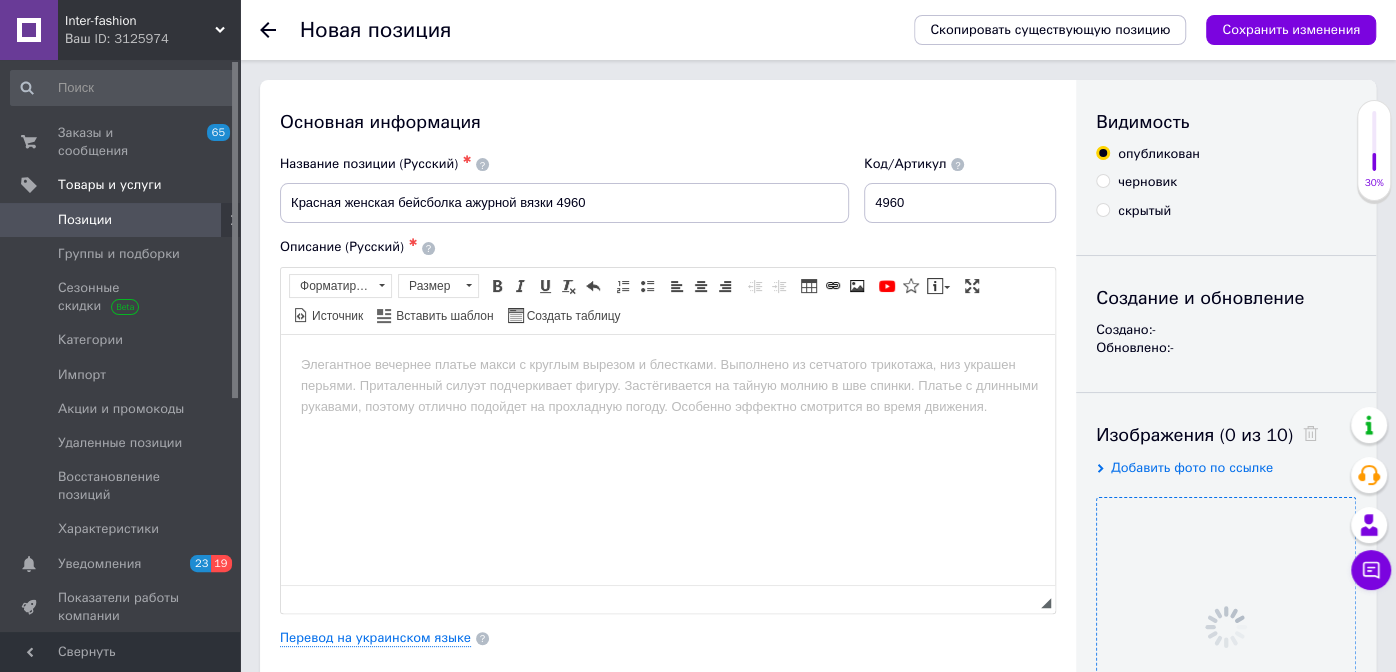 click at bounding box center [668, 364] 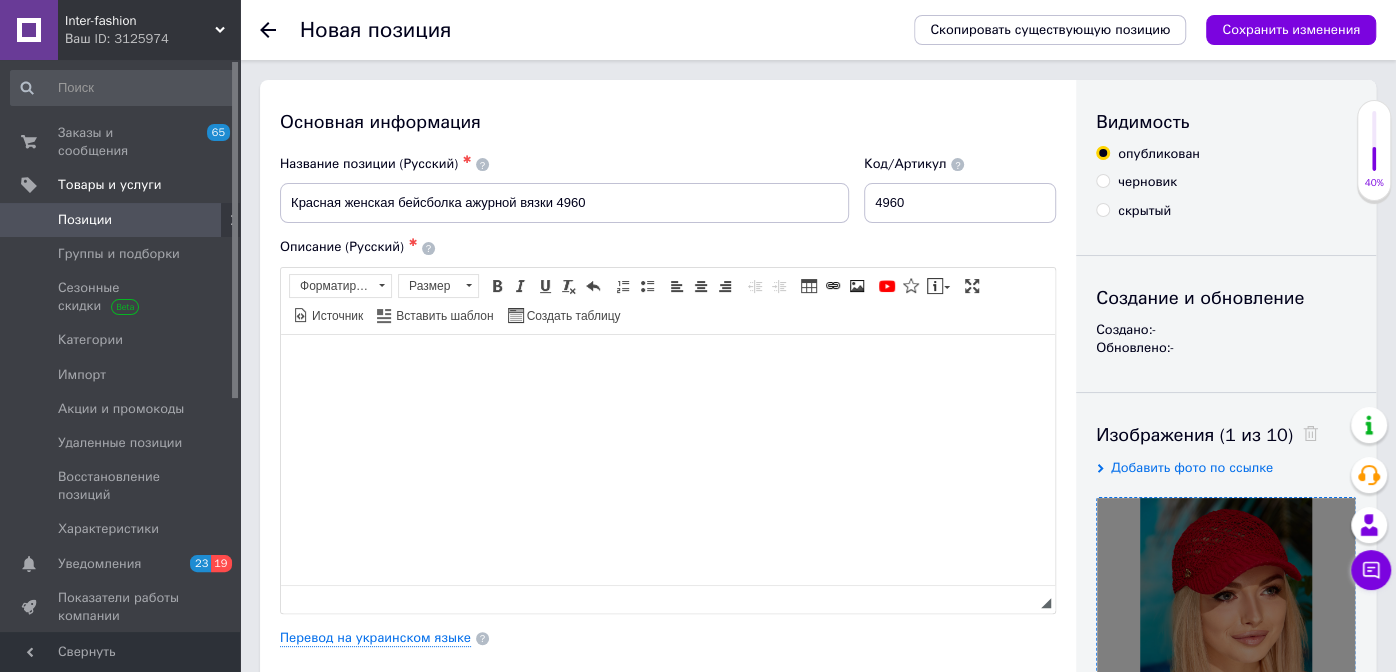 click on "Панели инструментов редактора Форматирование Форматирование Размер Размер   Полужирный  Комбинация клавиш Ctrl+B   Курсив  Комбинация клавиш Ctrl+I   Подчеркнутый  Комбинация клавиш Ctrl+U   Убрать форматирование   Отменить  Комбинация клавиш Ctrl+Z   Вставить / удалить нумерованный список   Вставить / удалить маркированный список   По левому краю   По центру   По правому краю   Уменьшить отступ   Увеличить отступ   Таблица   Вставить/Редактировать ссылку  Комбинация клавиш Ctrl+L   Изображение   YouTube   {label}   Вставить сообщение   Развернуть   Источник" at bounding box center [668, 301] 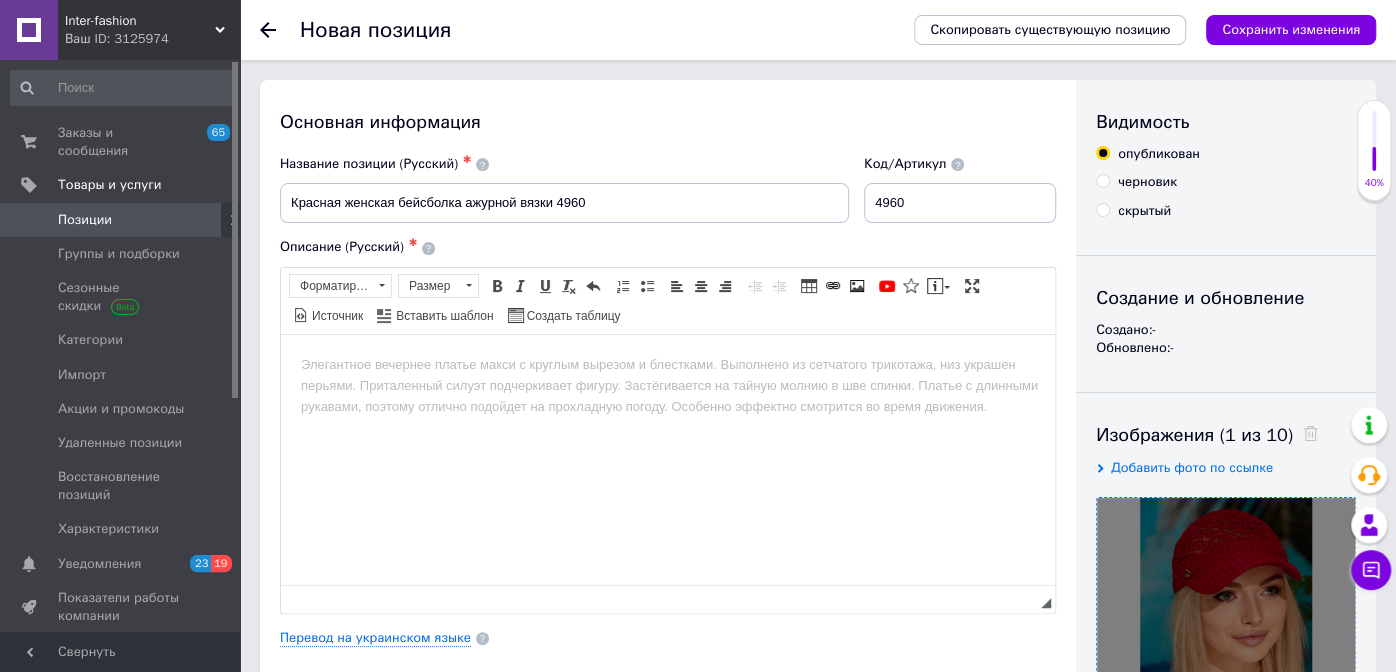 click at bounding box center (668, 364) 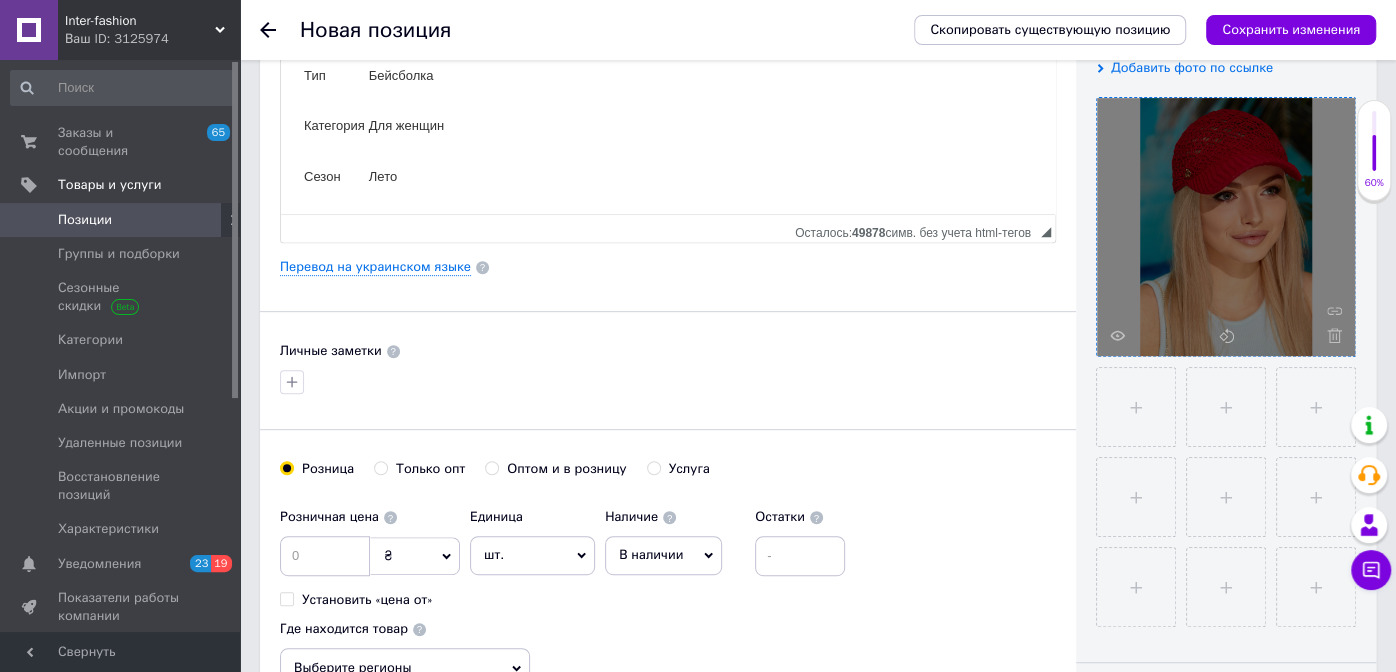 scroll, scrollTop: 25, scrollLeft: 0, axis: vertical 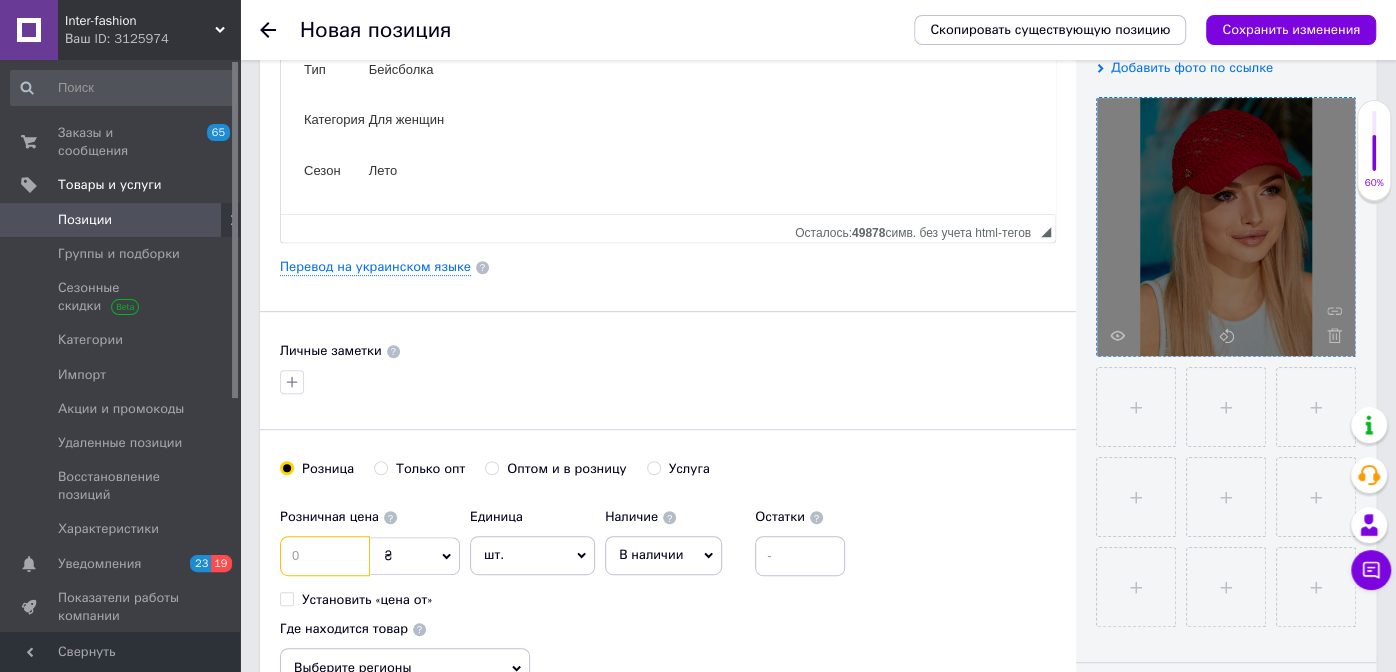 click at bounding box center [325, 556] 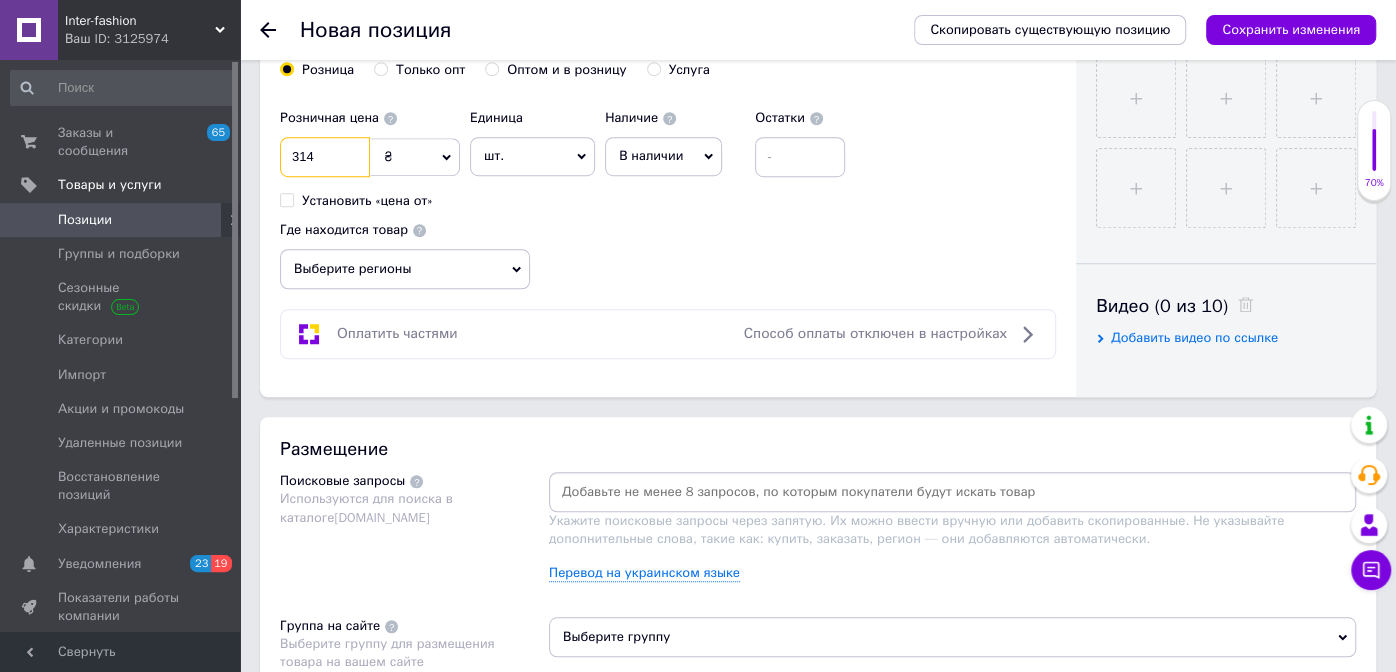 scroll, scrollTop: 999, scrollLeft: 0, axis: vertical 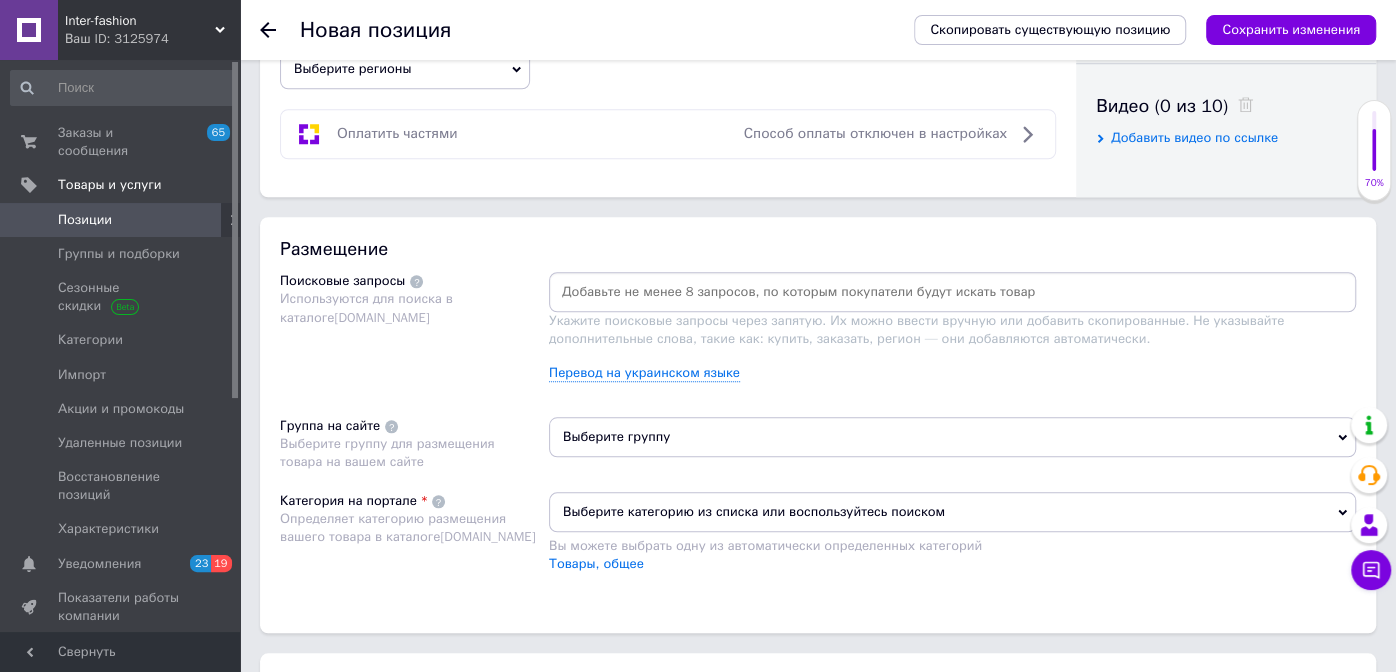 type on "314" 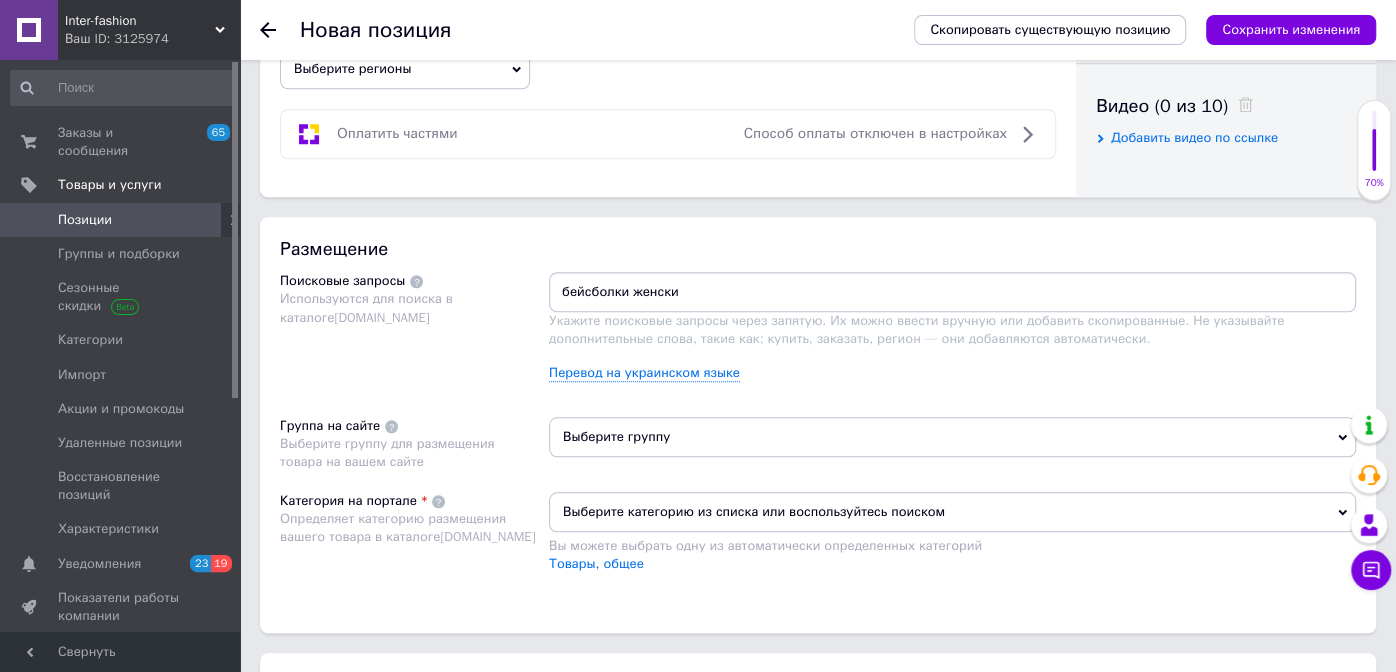 type on "бейсболки женские" 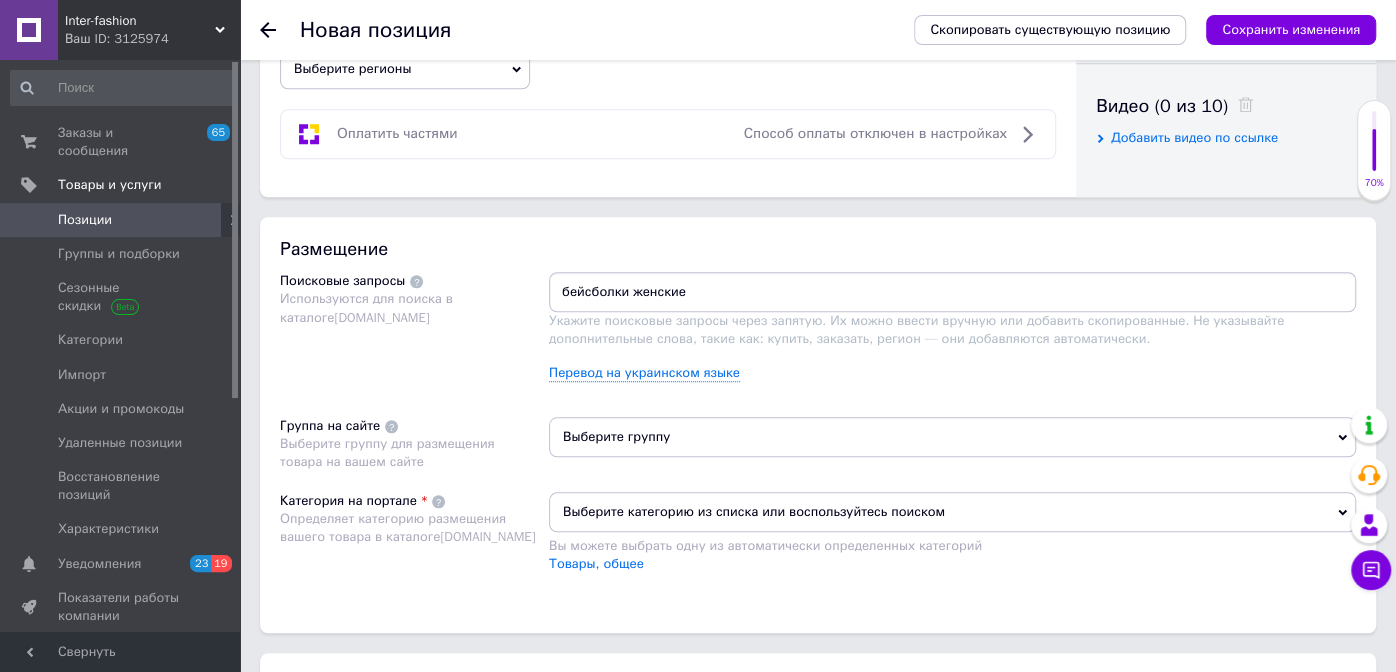 type 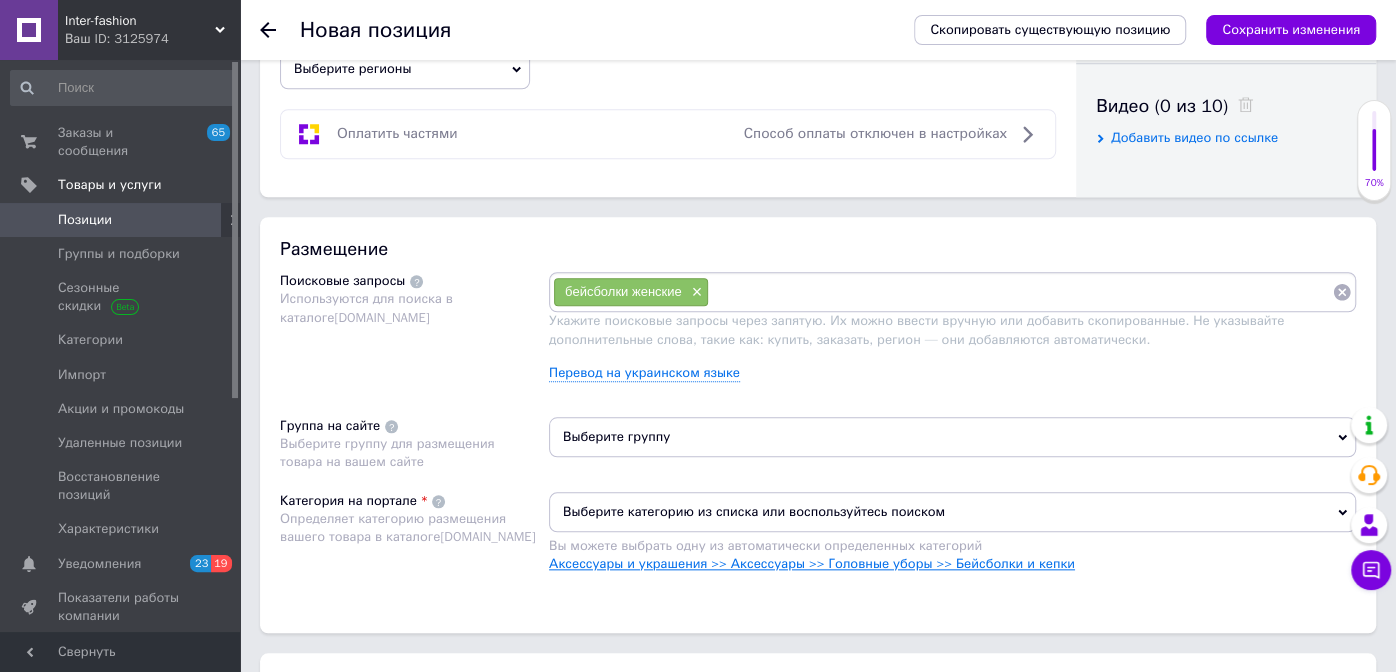 click on "Аксессуары и украшения >> Аксессуары >> Головные уборы >> Бейсболки и кепки" at bounding box center (812, 563) 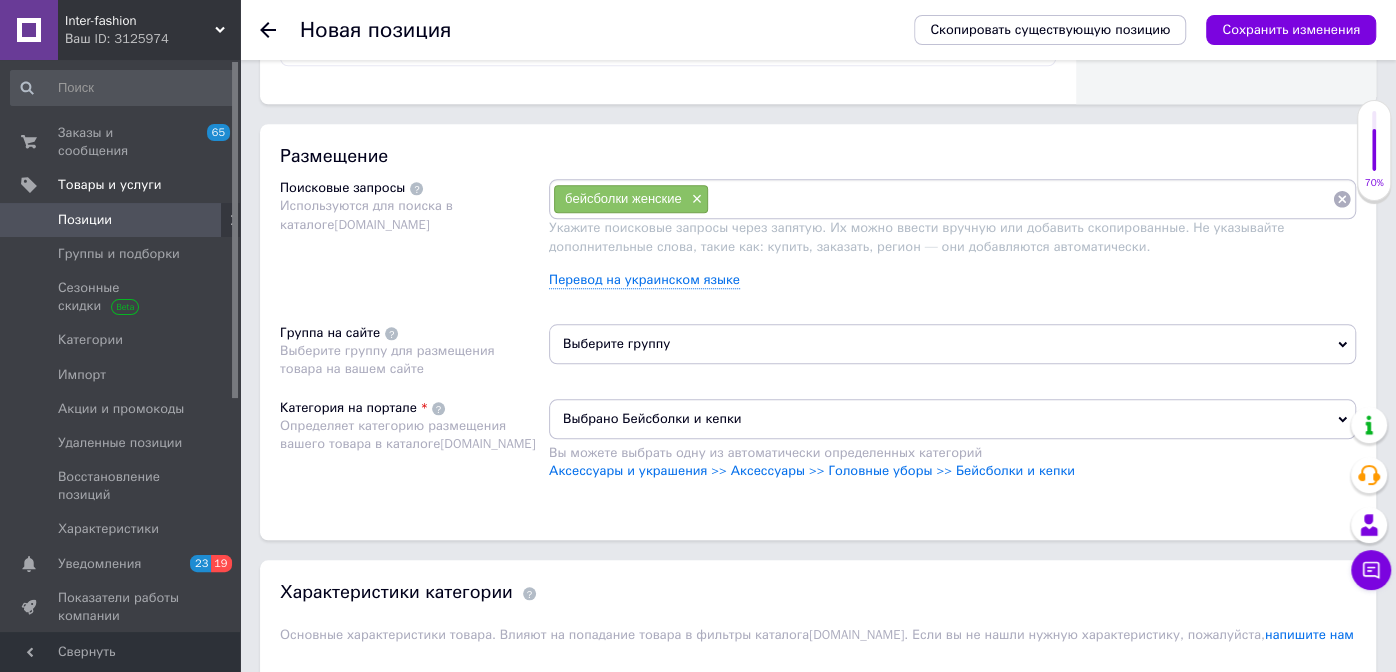 scroll, scrollTop: 1299, scrollLeft: 0, axis: vertical 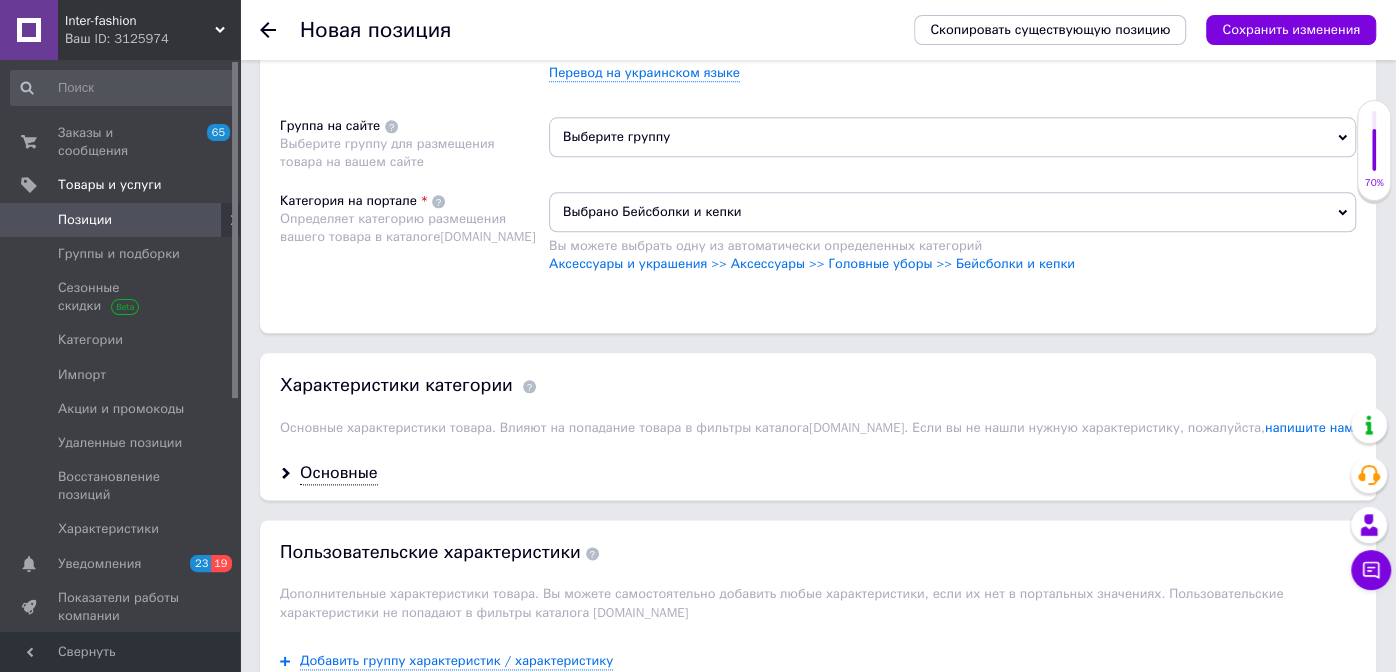 click on "Выберите группу" at bounding box center (952, 137) 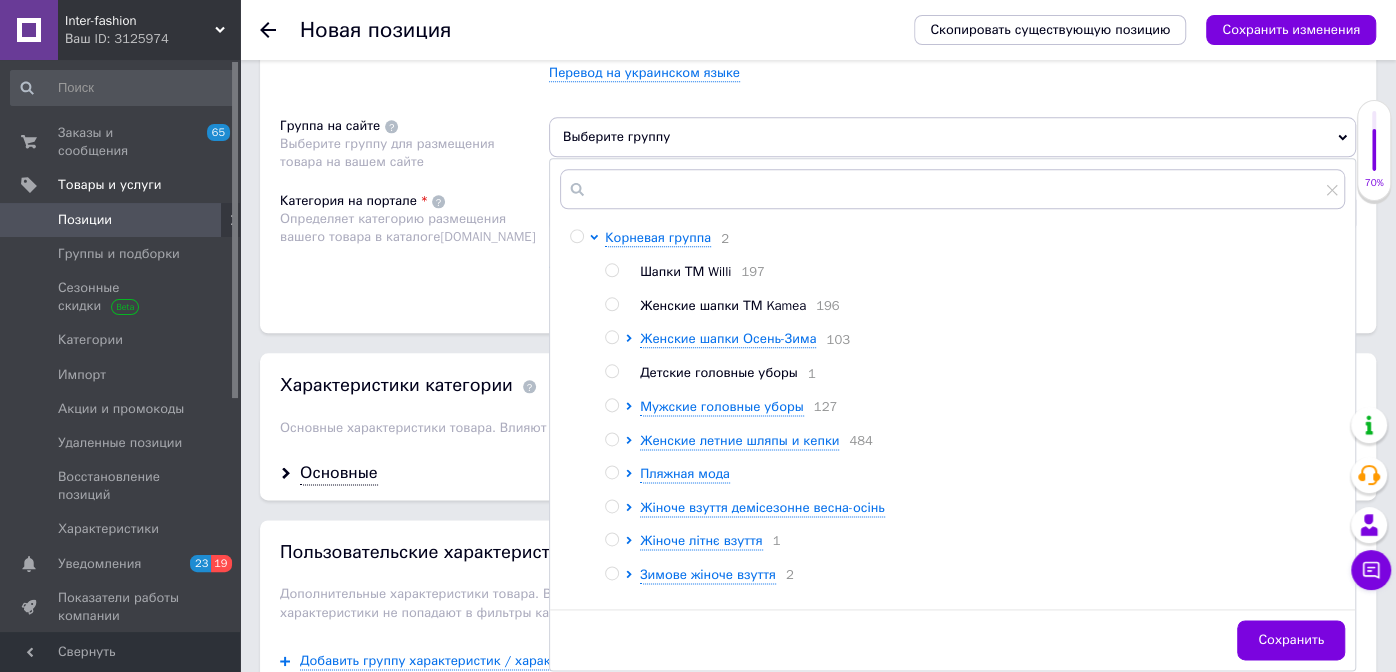 click at bounding box center (615, 441) 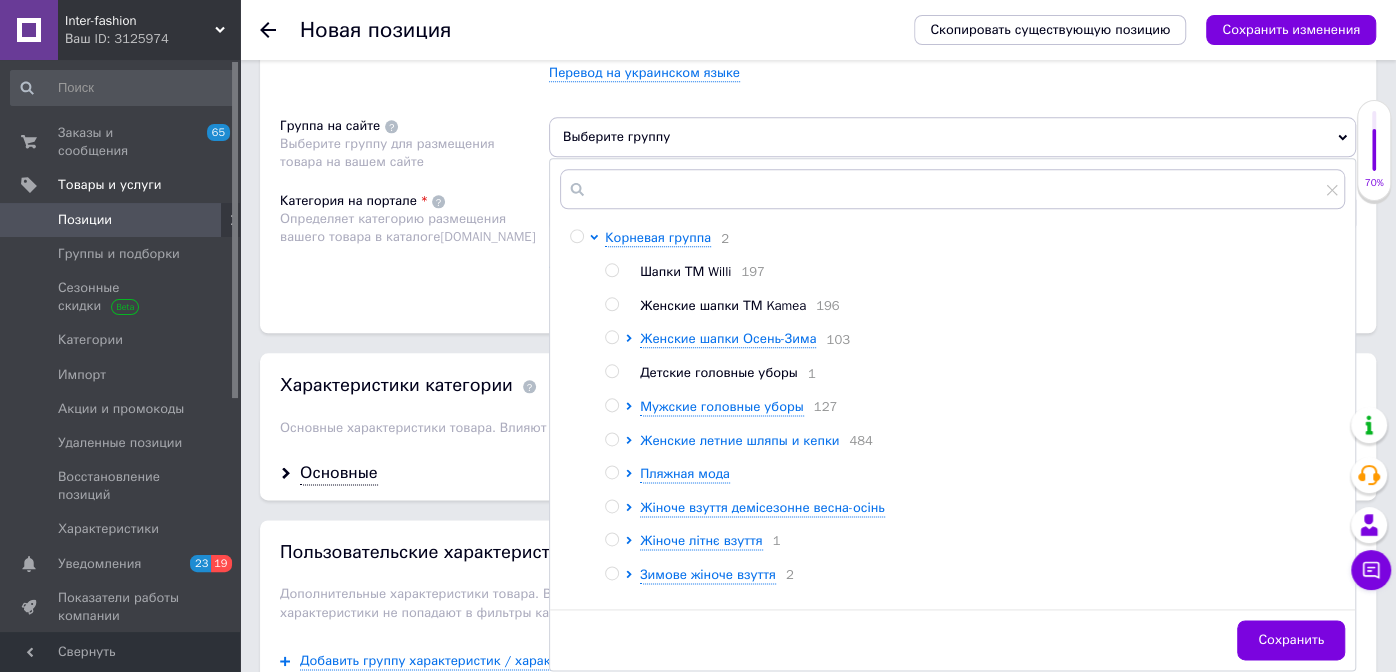 click 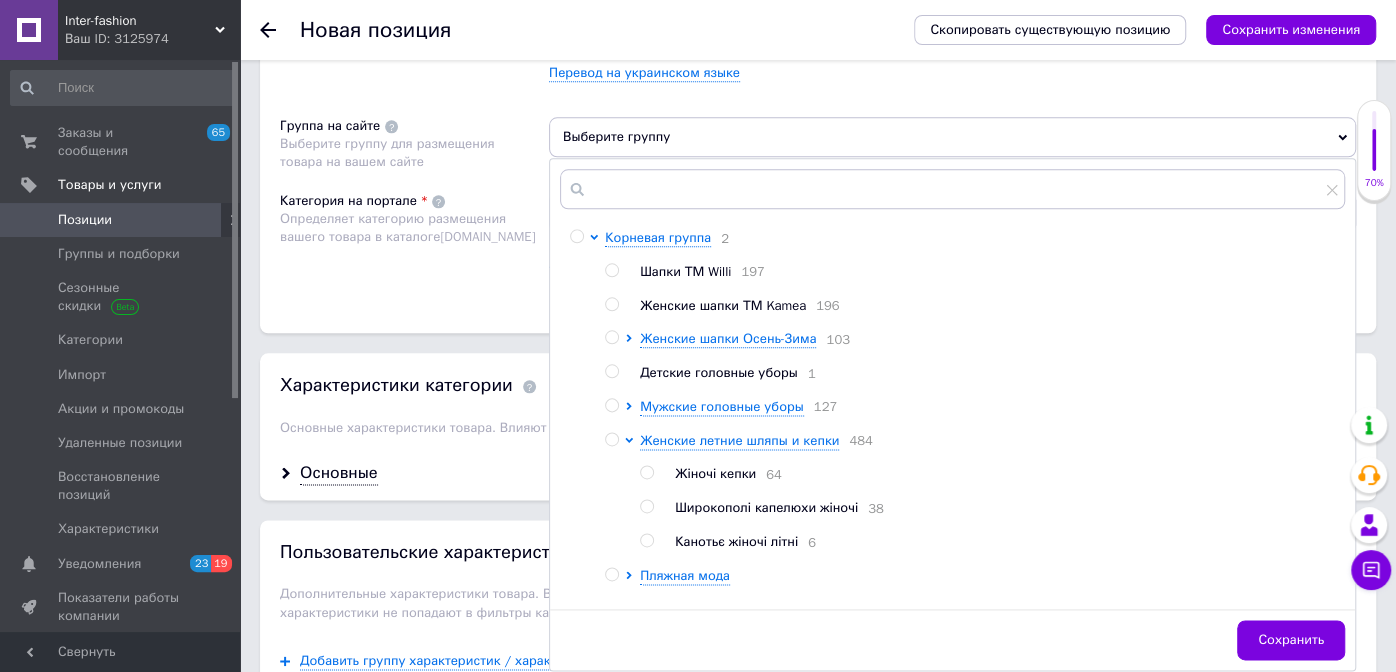 click on "Жіночі кепки" at bounding box center (715, 473) 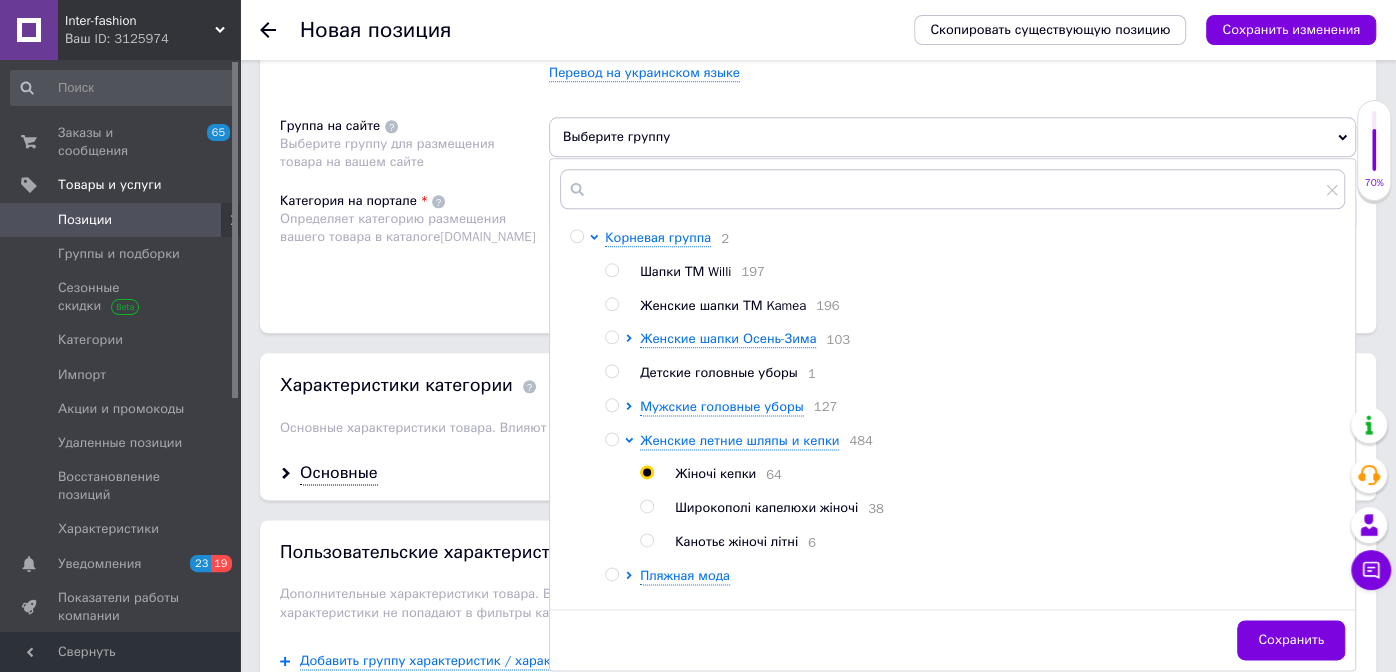 radio on "true" 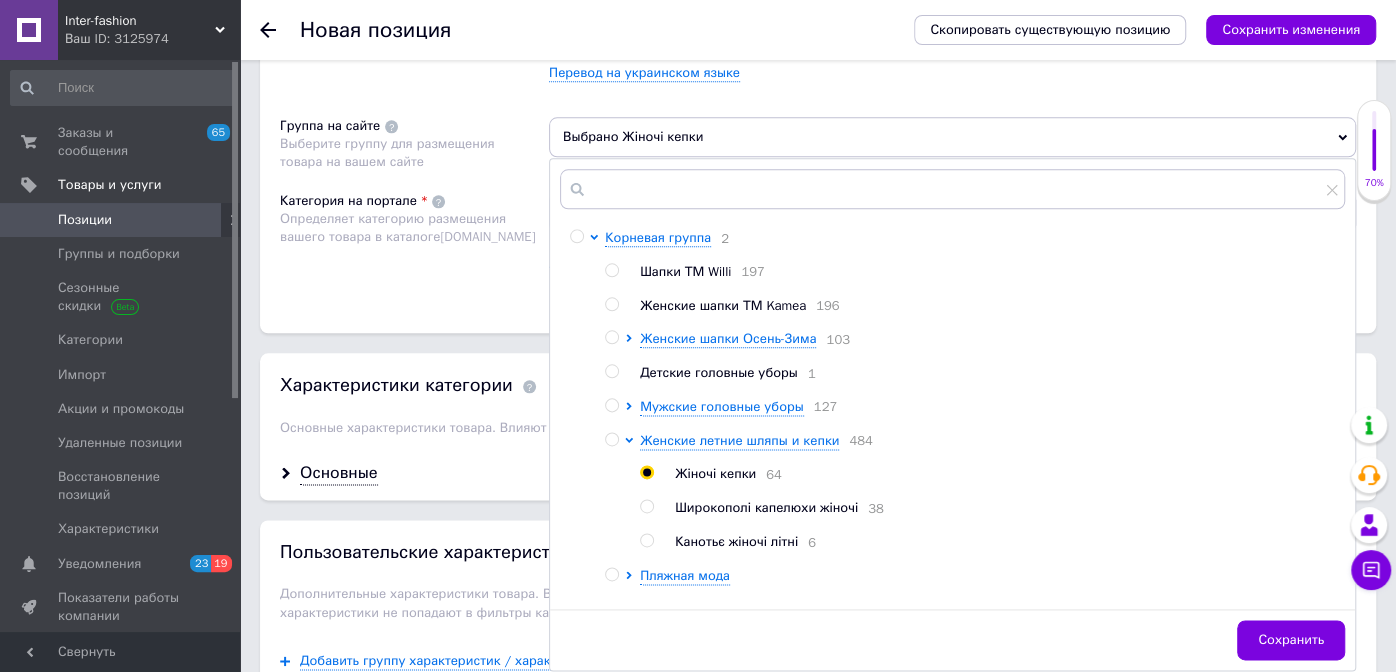 click on "Категория на портале Определяет категорию размещения вашего товара в каталоге  [DOMAIN_NAME]" at bounding box center [414, 242] 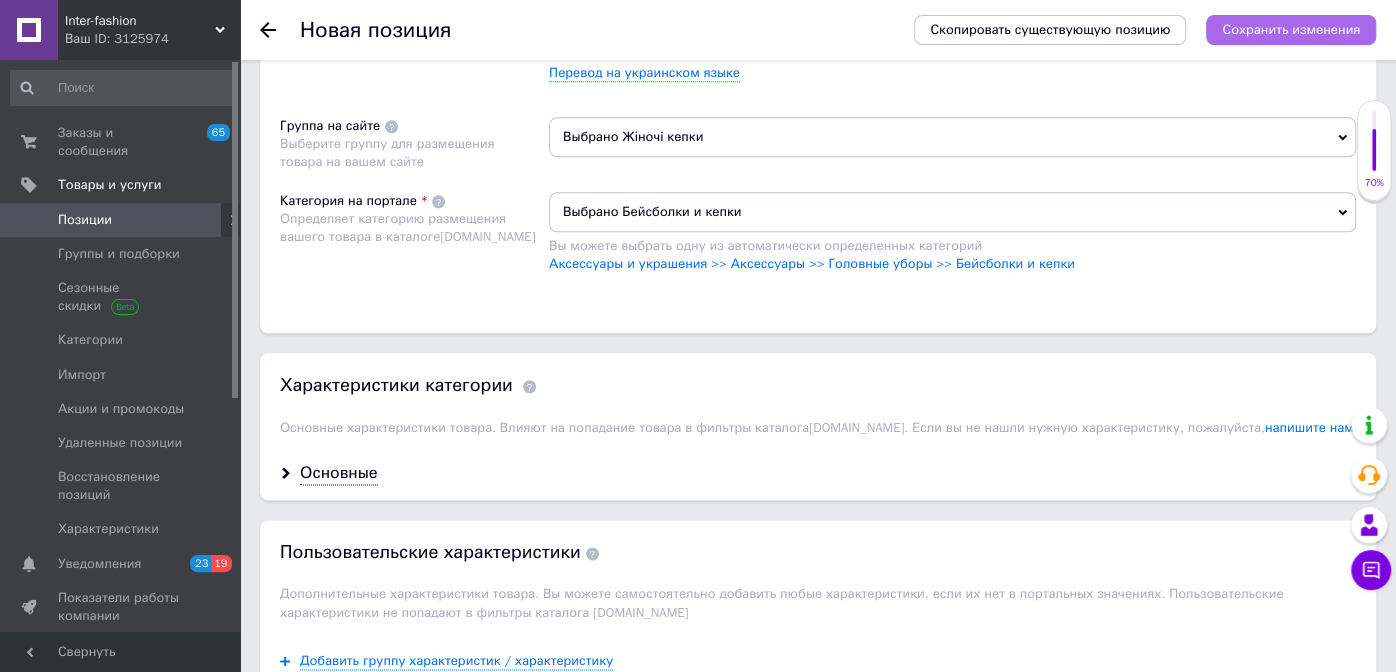click on "Сохранить изменения" at bounding box center [1291, 29] 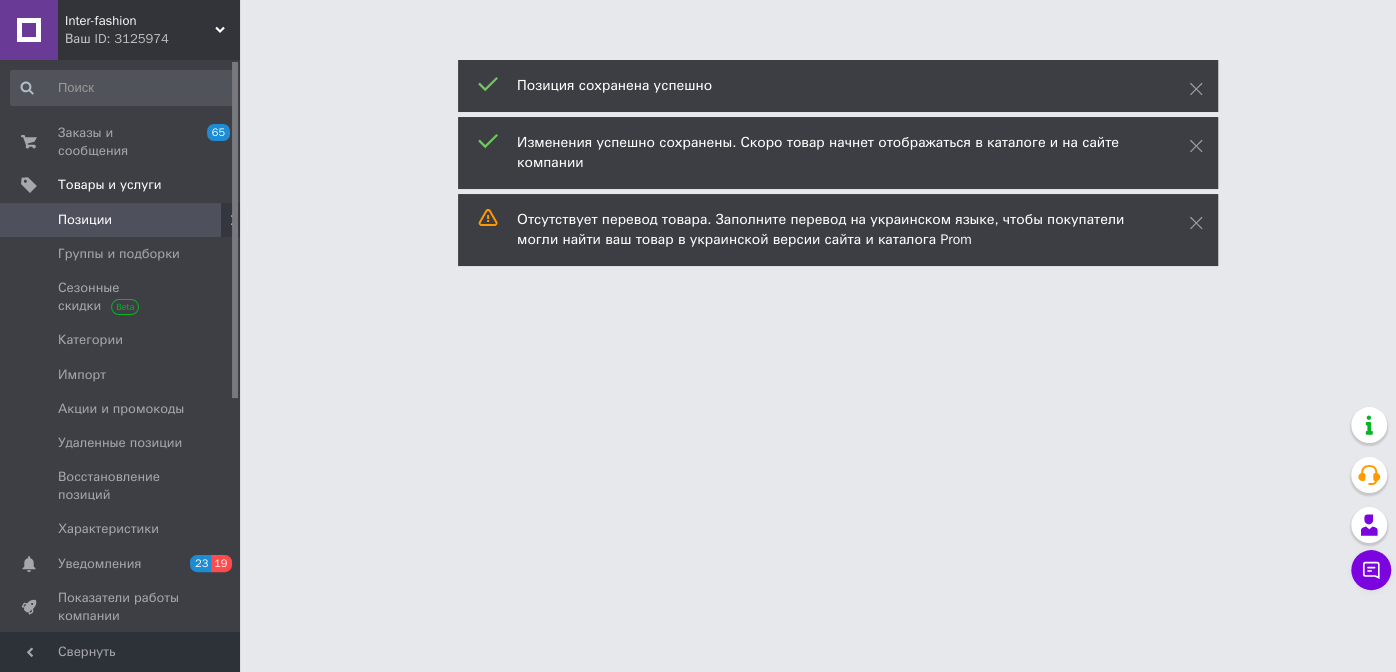 scroll, scrollTop: 0, scrollLeft: 0, axis: both 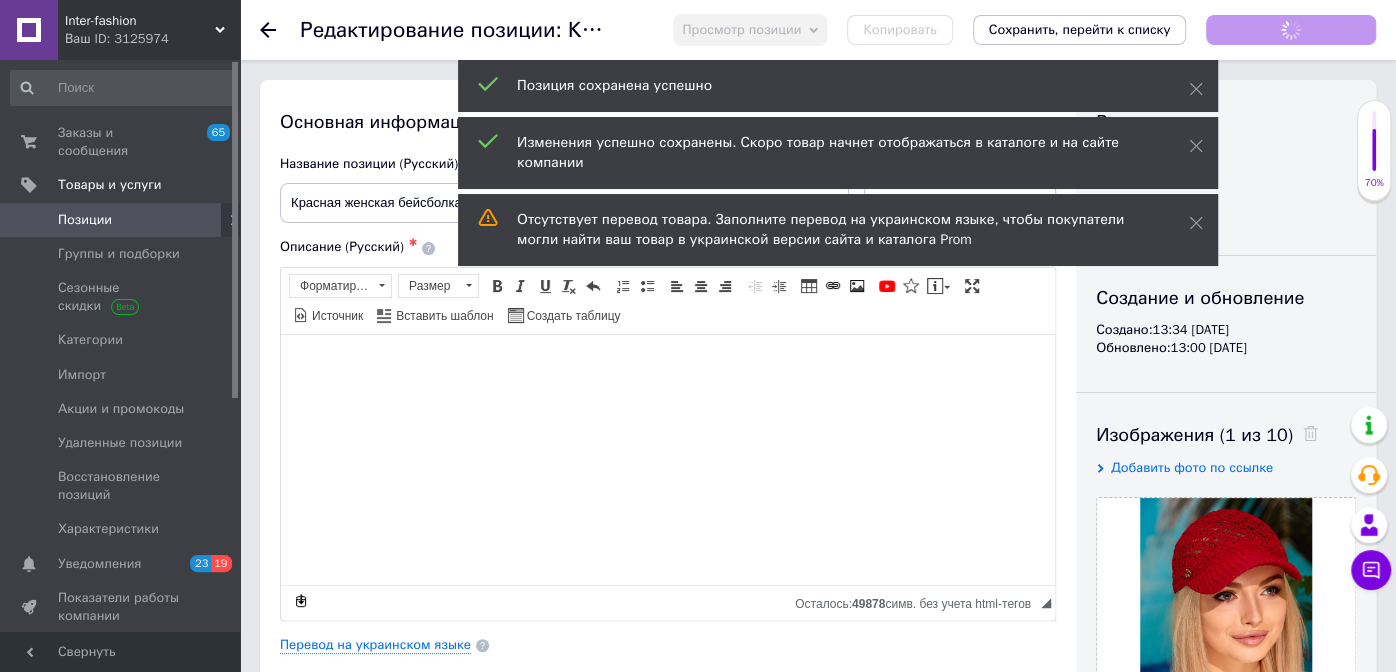 click on "Позиции" at bounding box center [85, 220] 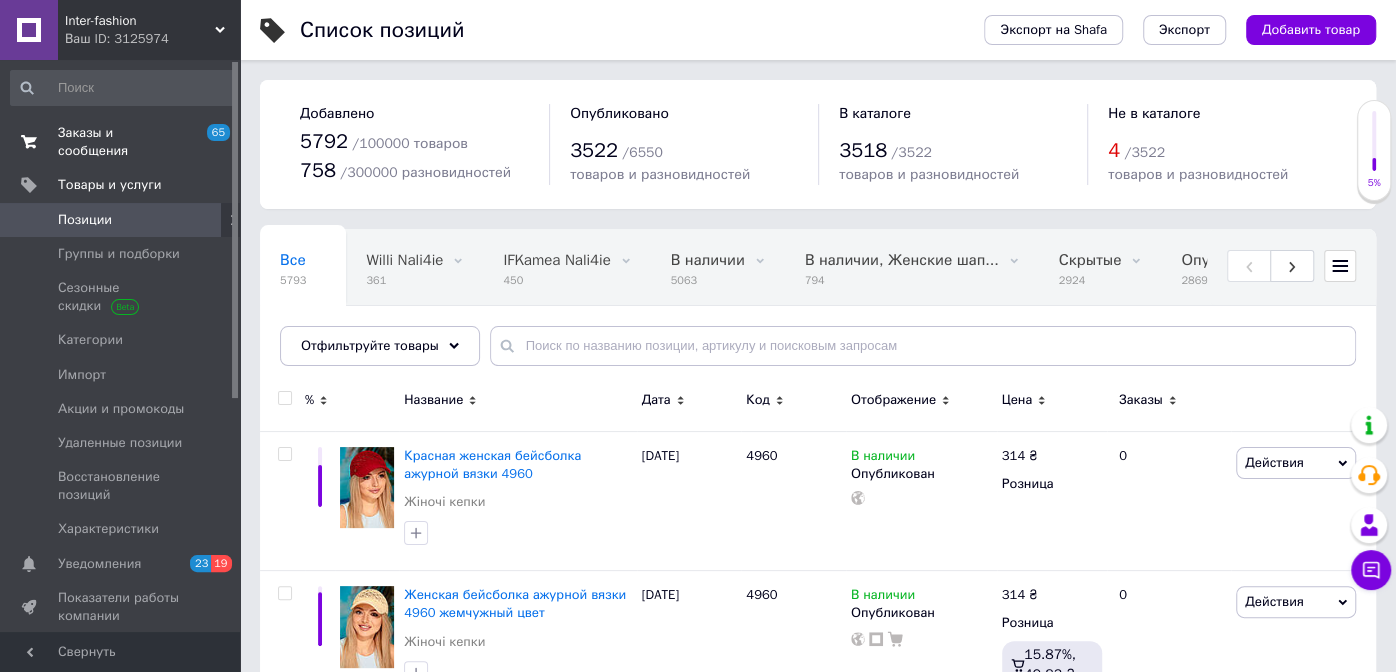 click on "Заказы и сообщения" at bounding box center [121, 142] 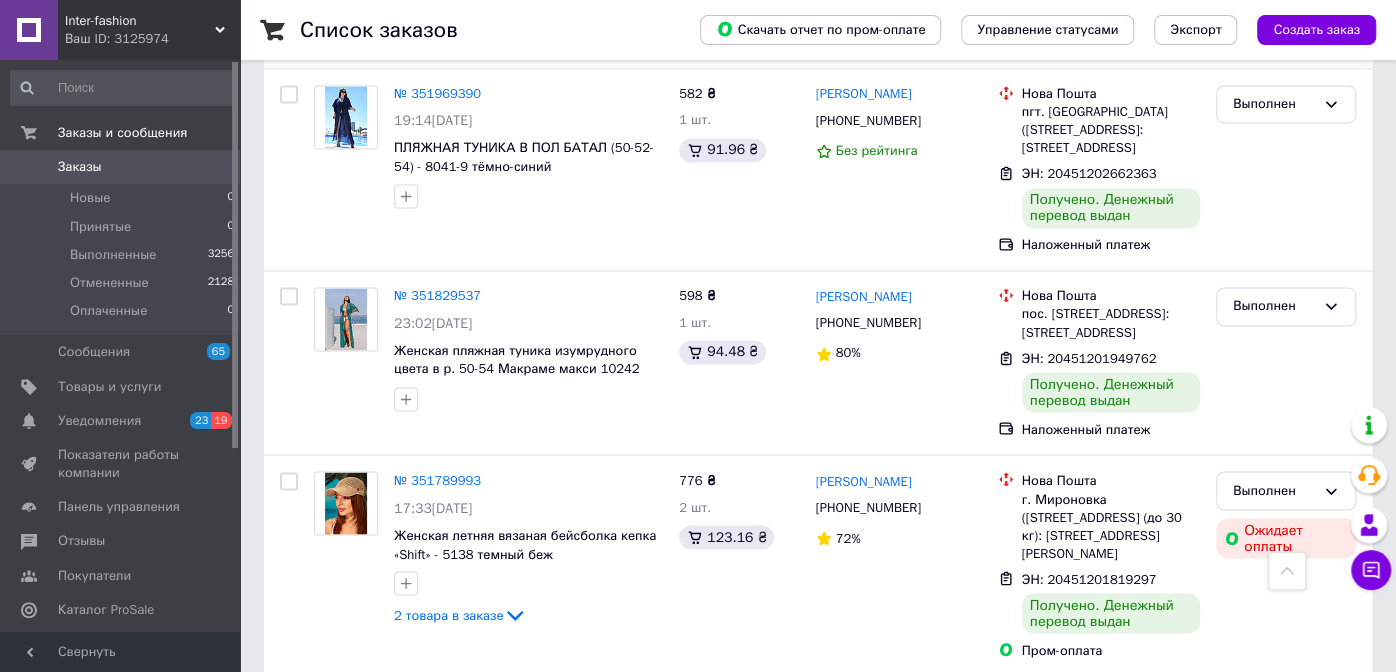 scroll, scrollTop: 1900, scrollLeft: 0, axis: vertical 